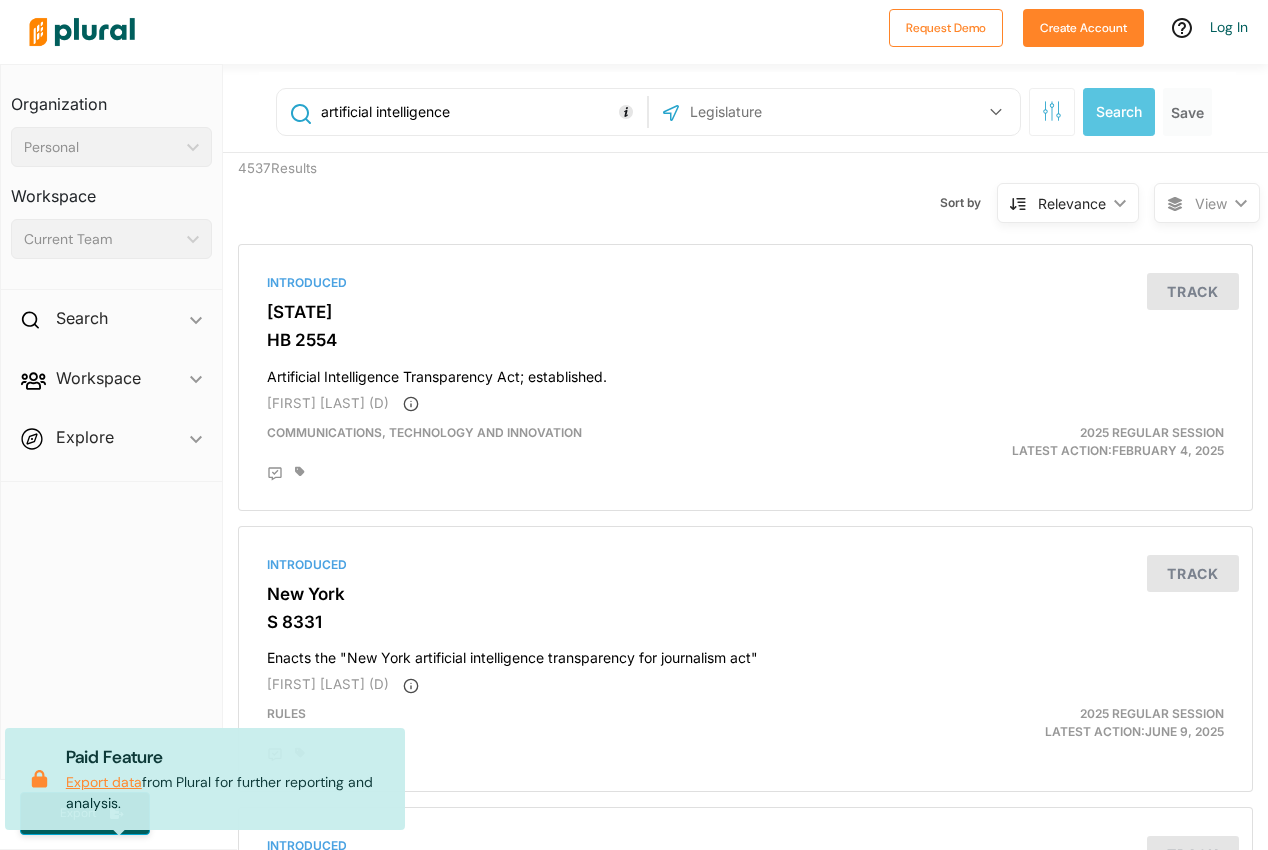 scroll, scrollTop: 0, scrollLeft: 0, axis: both 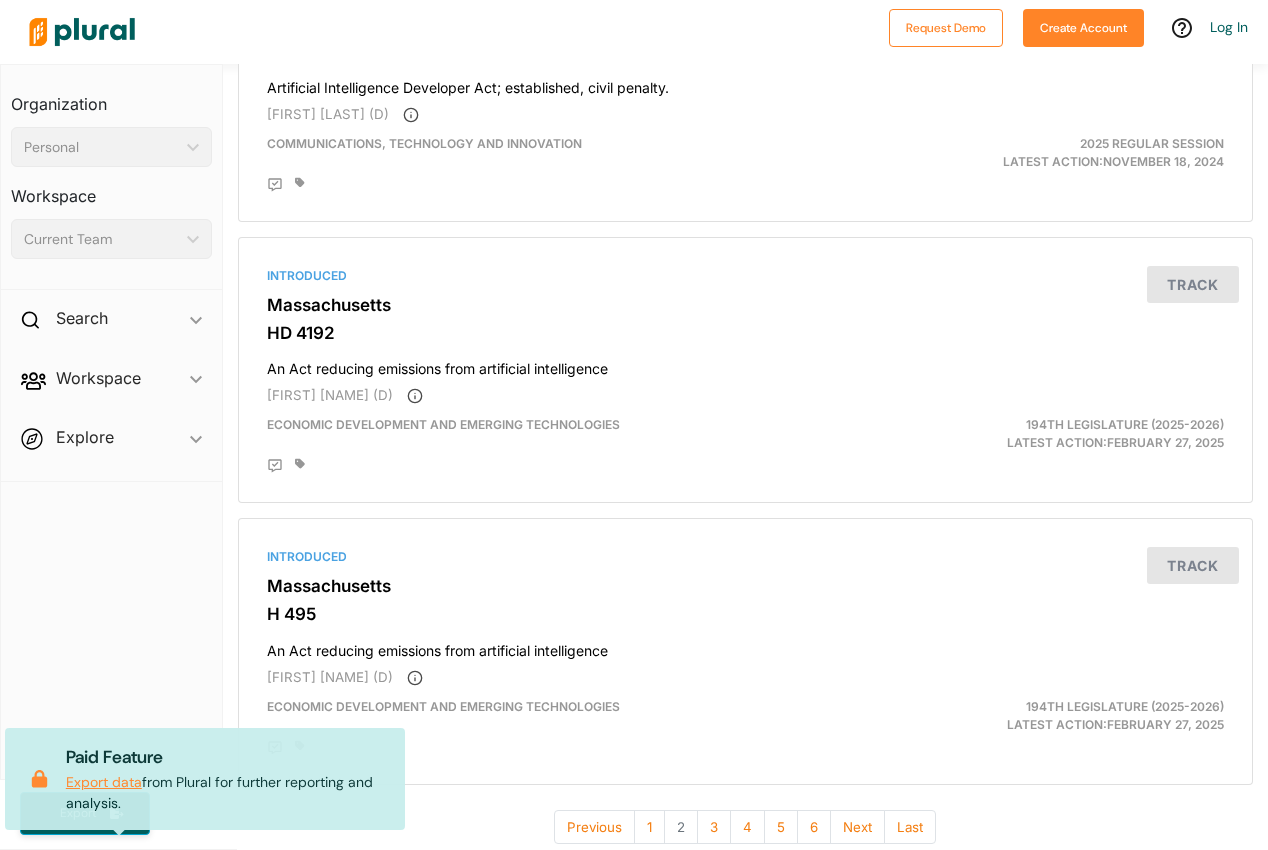 click on "Export data" at bounding box center [104, 782] 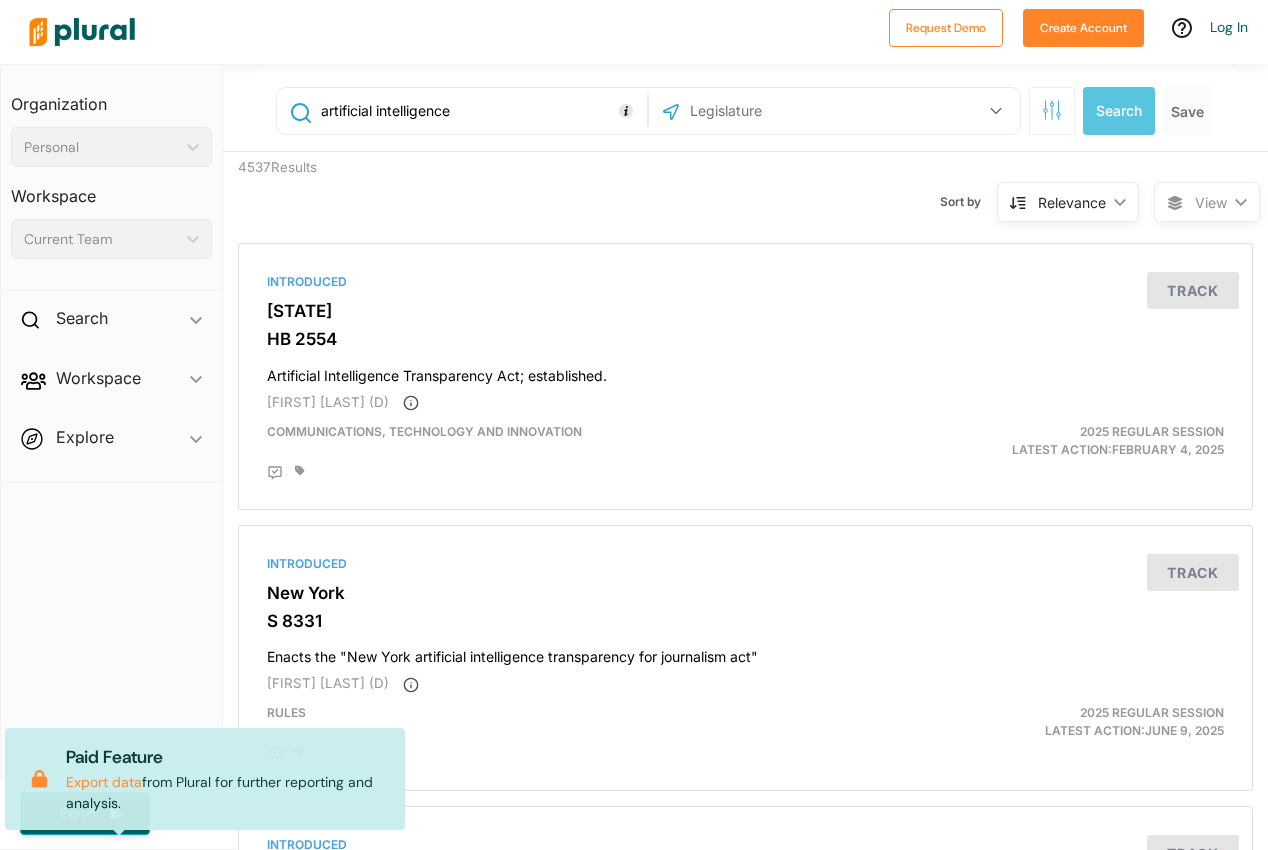 scroll, scrollTop: 0, scrollLeft: 0, axis: both 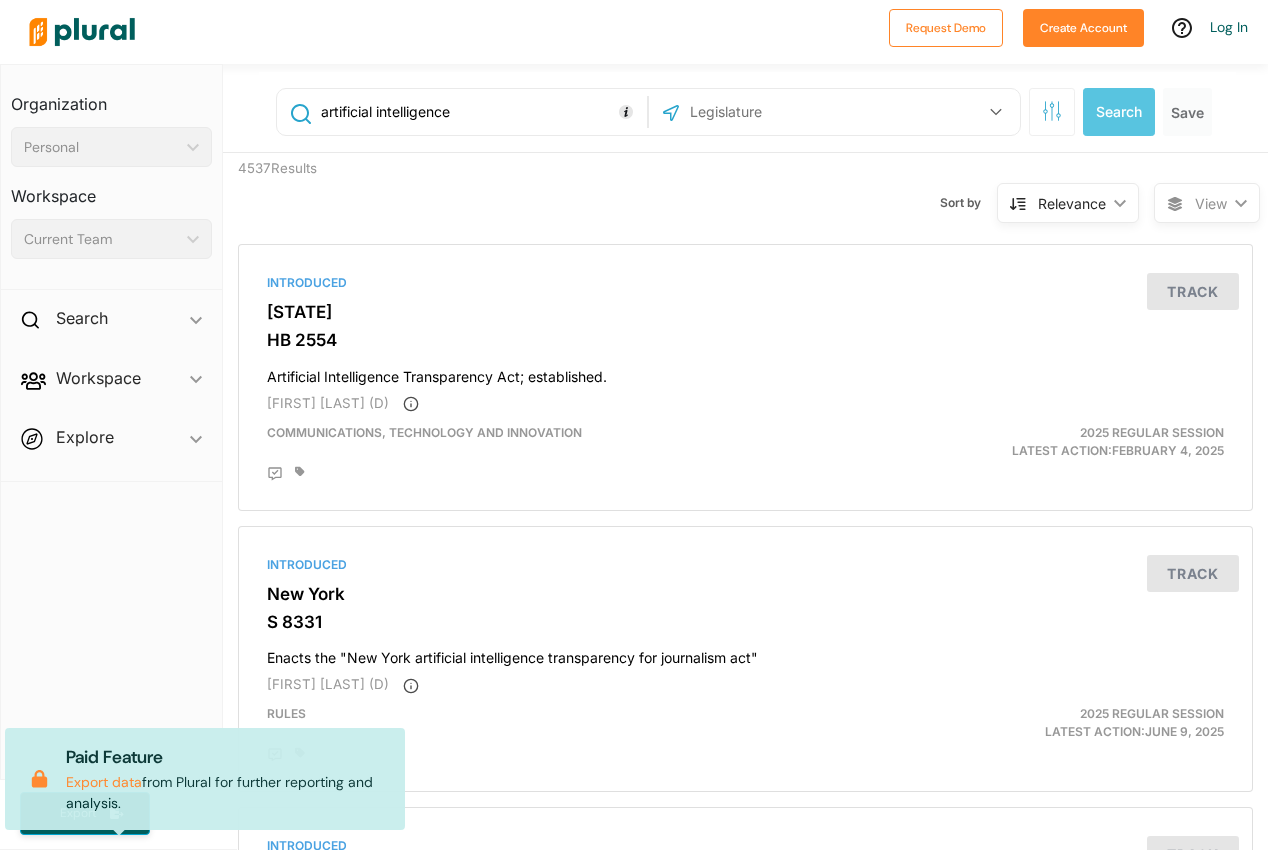 click on "ic_keyboard_arrow_down" 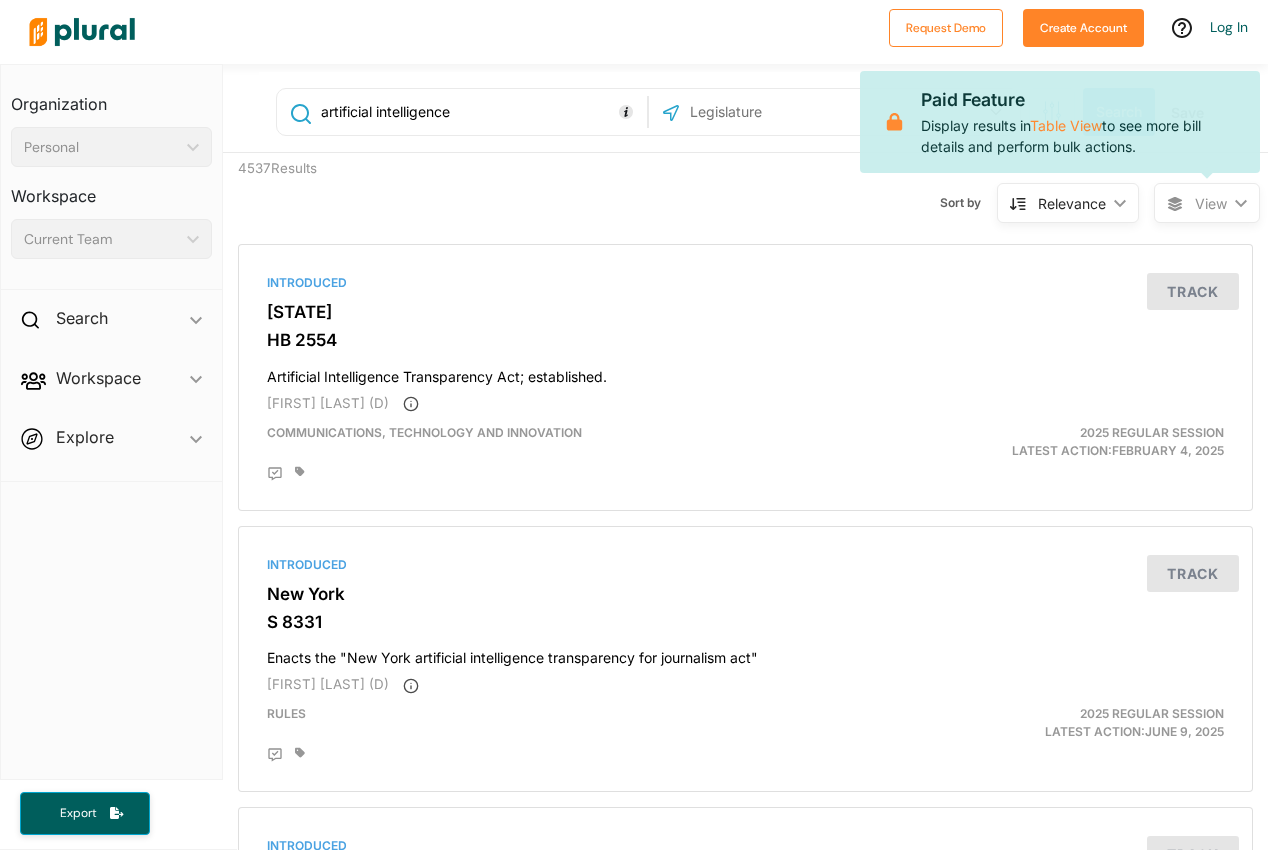 click on "Sort by Relevance ic_keyboard_arrow_down Relevance Latest Action Latest Action Alphanumerical Alphanumerical" at bounding box center (849, 191) 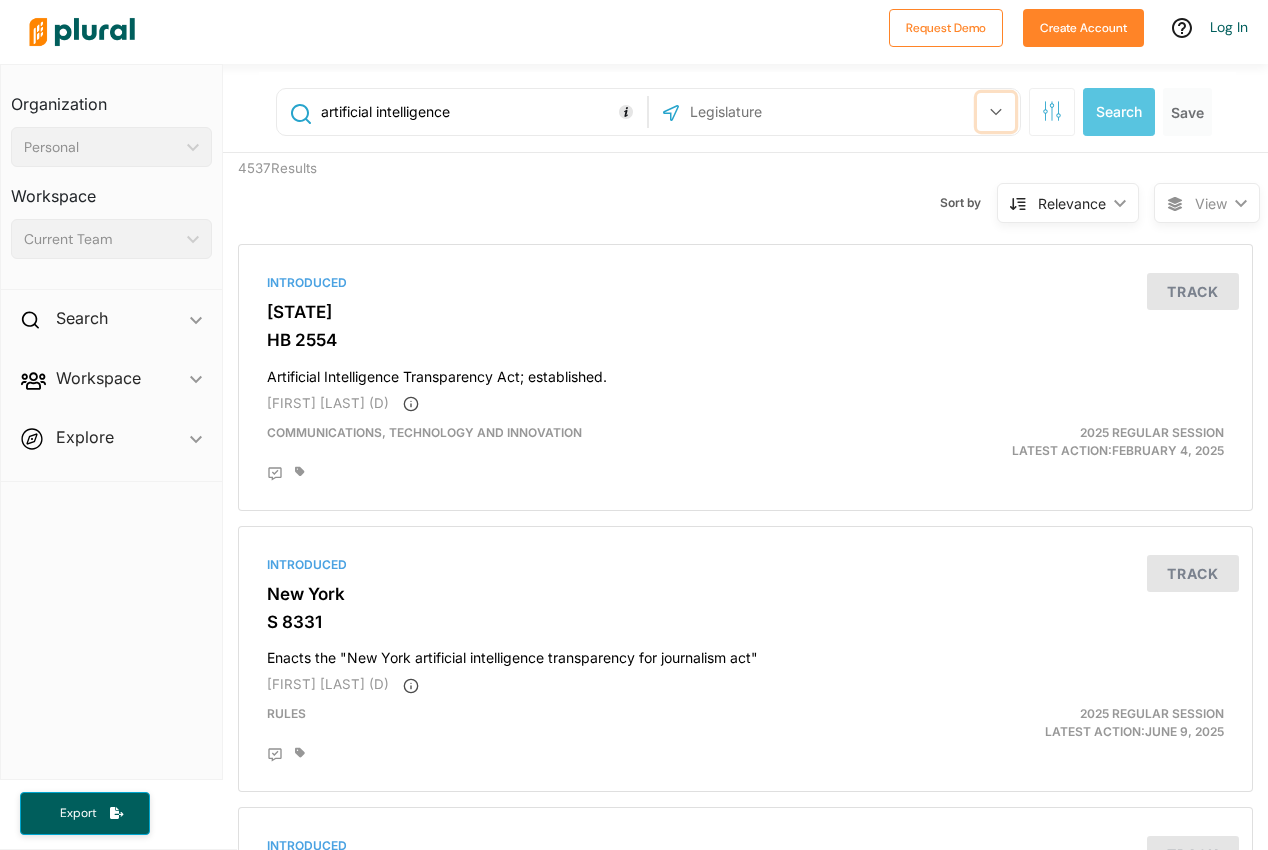 click 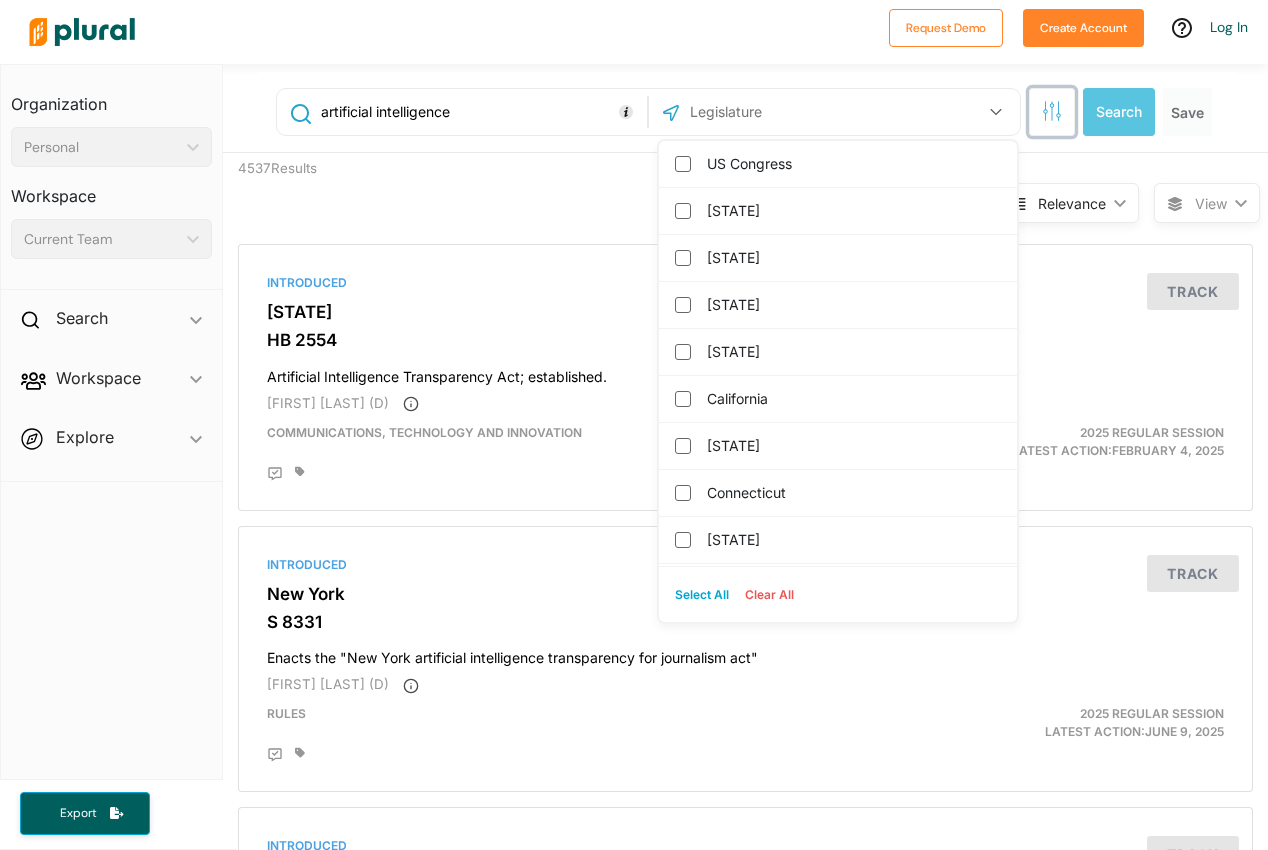 click 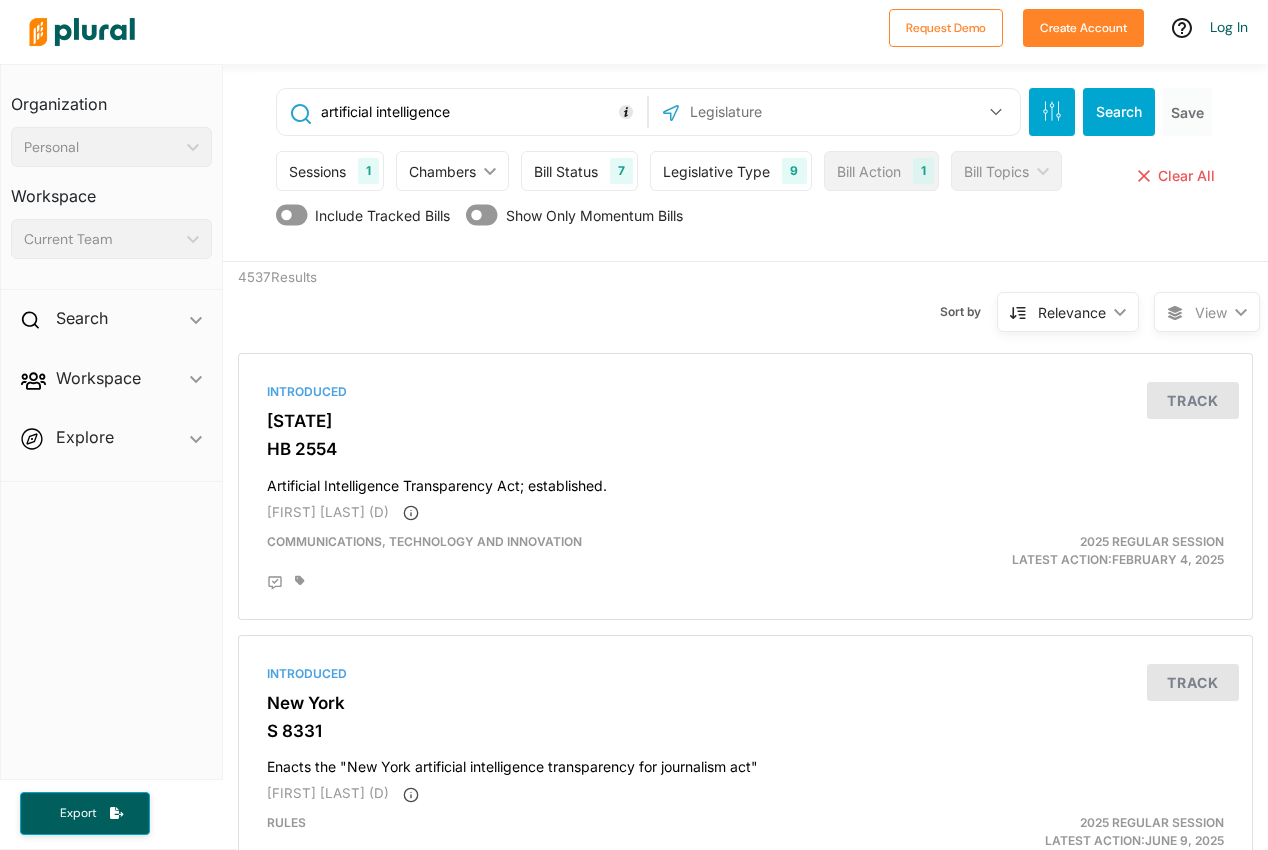 click on "ic_keyboard_arrow_down" 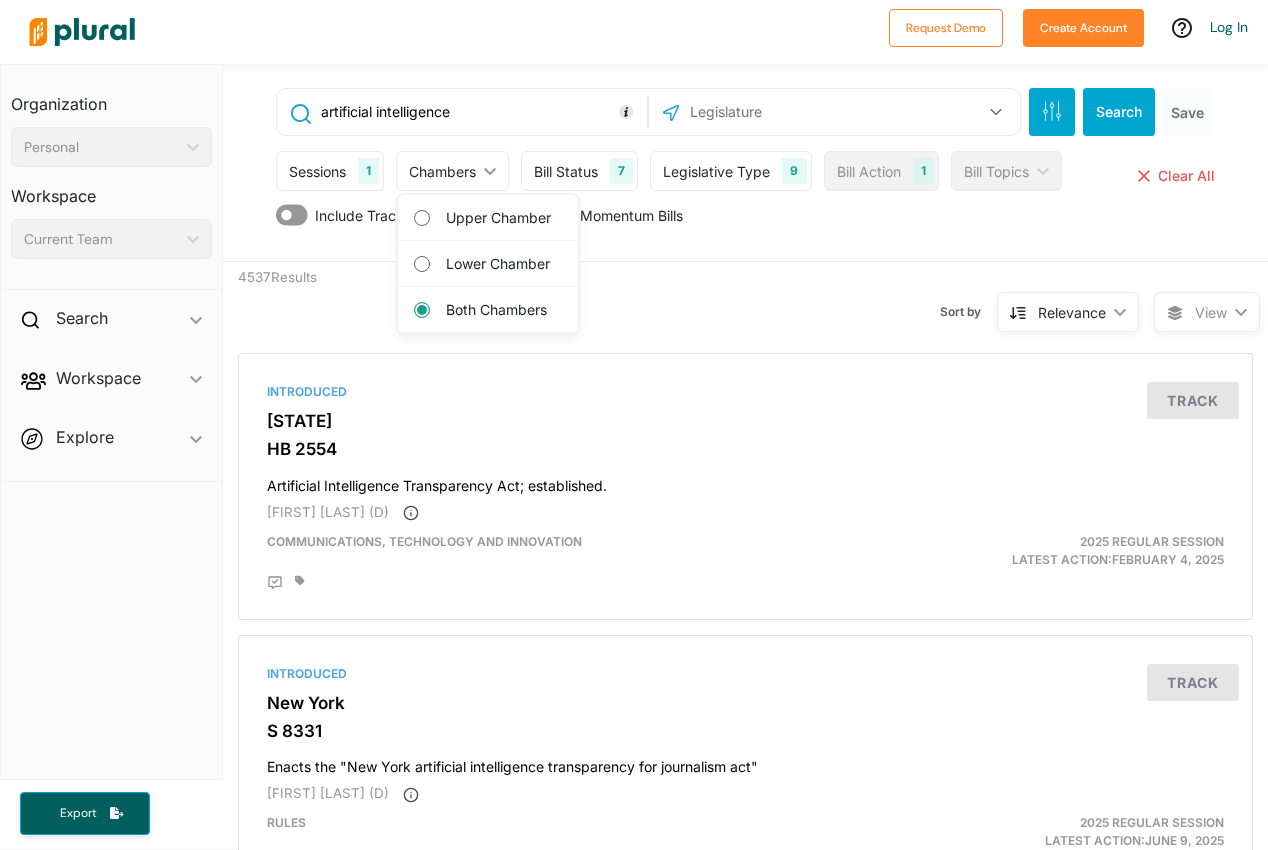 click on "7" at bounding box center (621, 171) 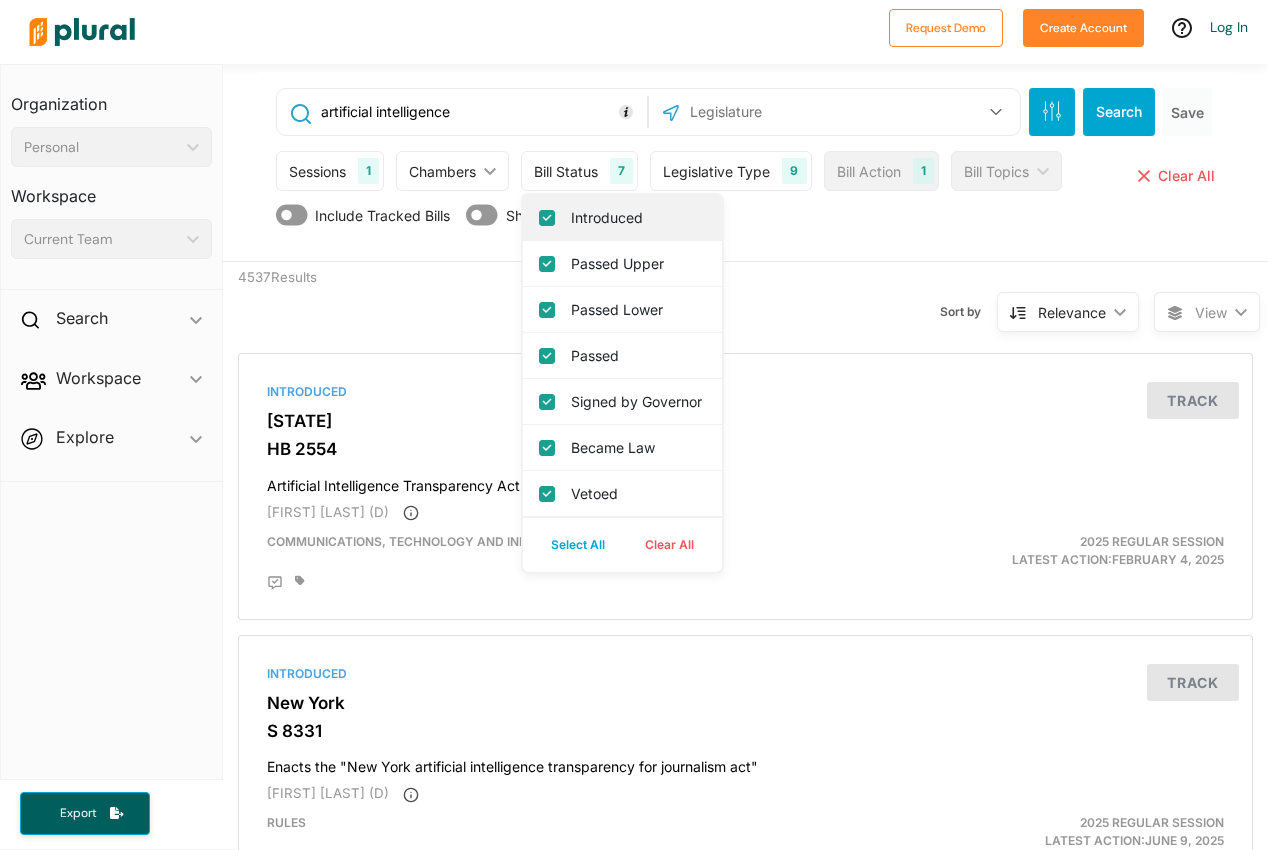 click on "Introduced" at bounding box center (547, 218) 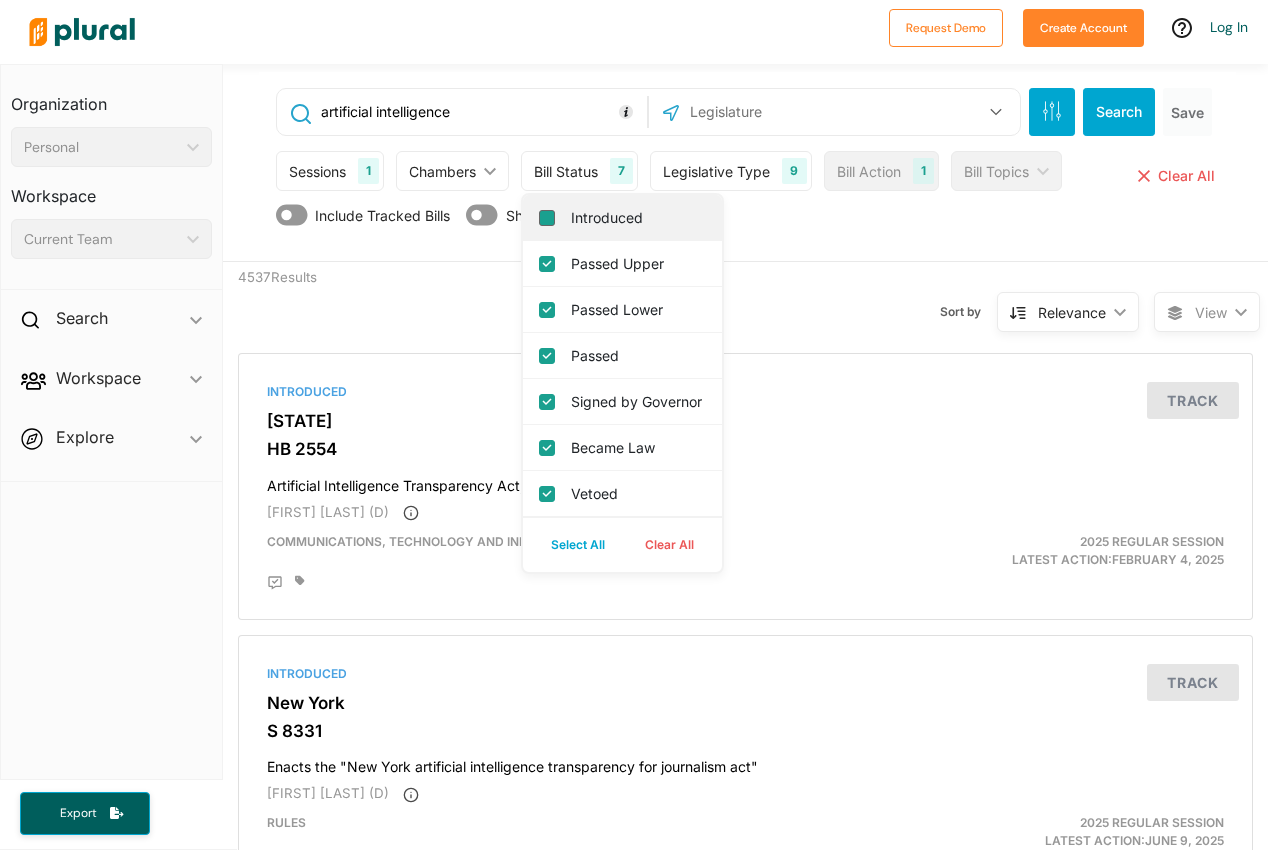 checkbox on "false" 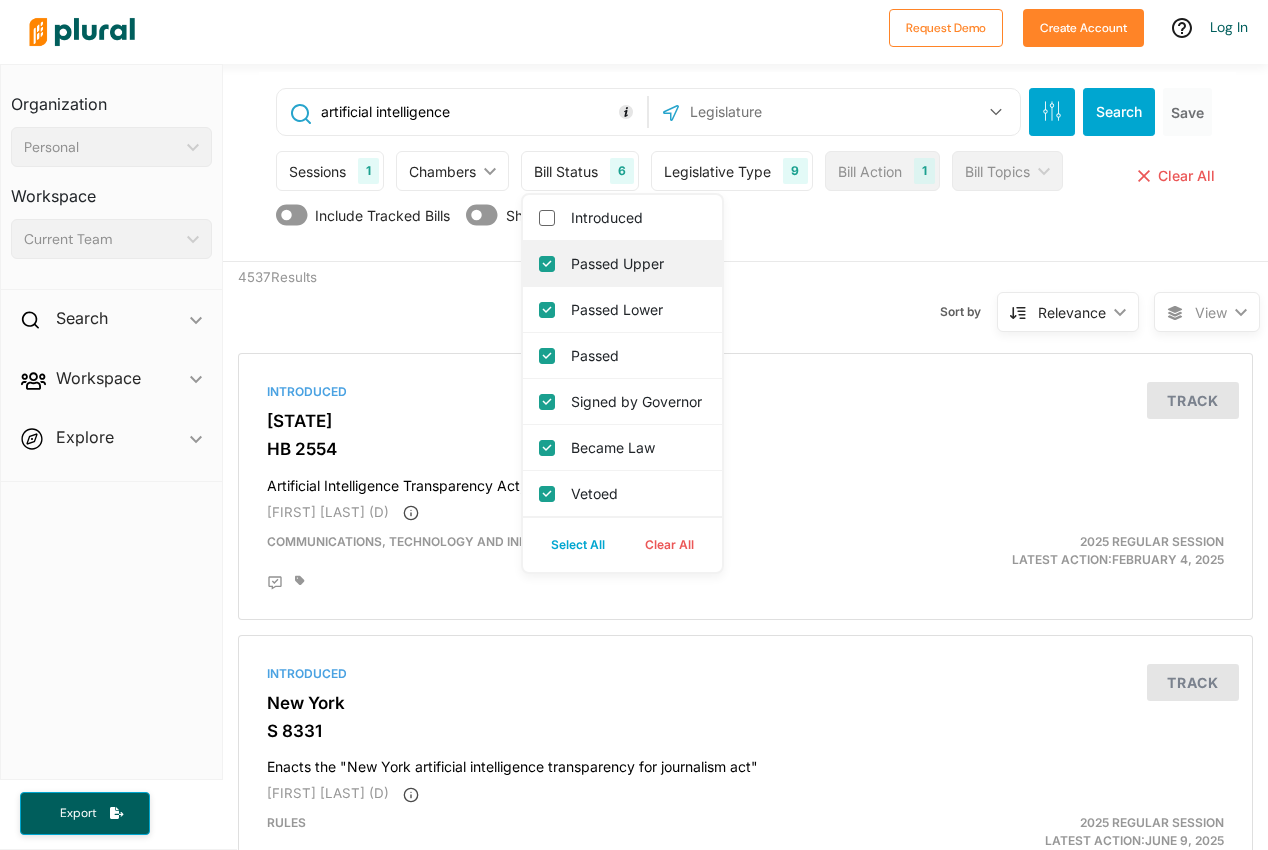 click on "Passed Upper" at bounding box center [547, 264] 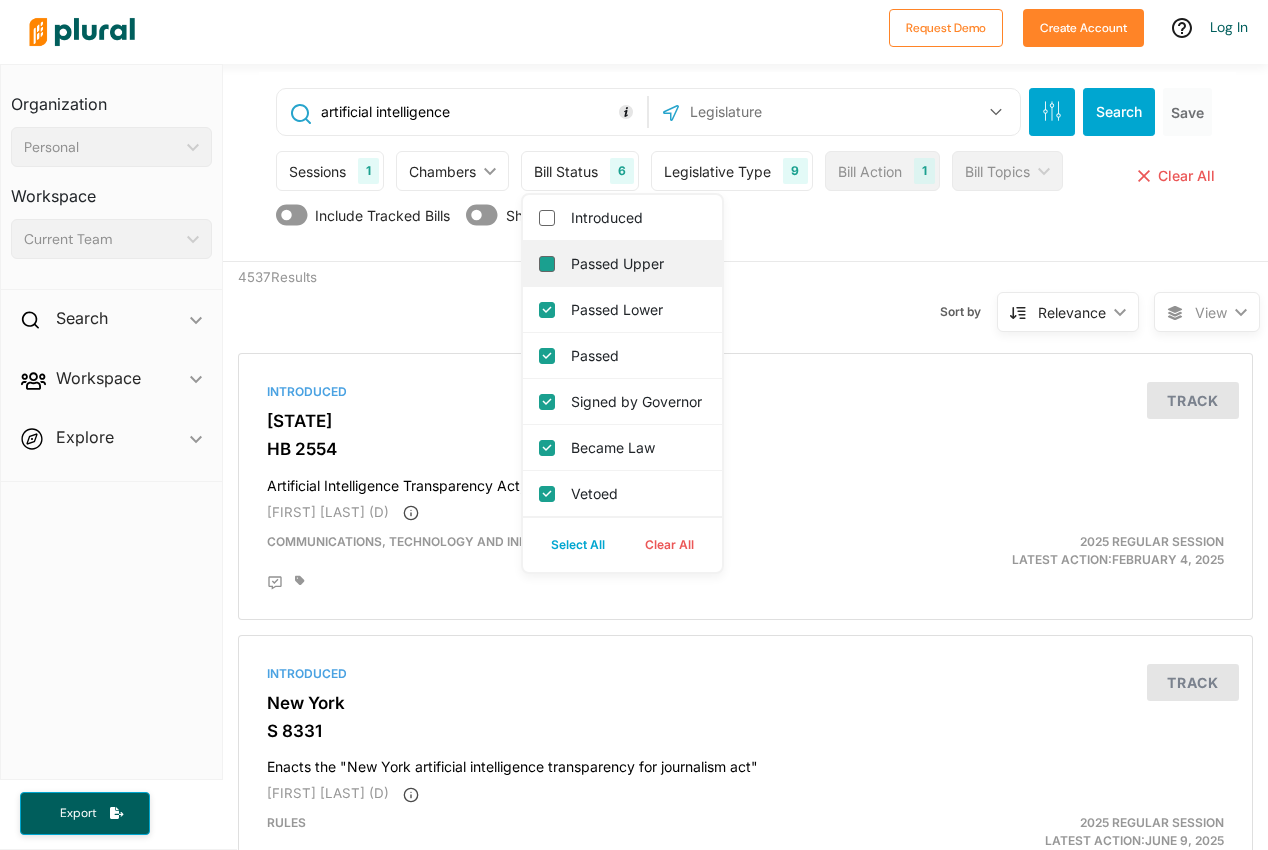checkbox on "false" 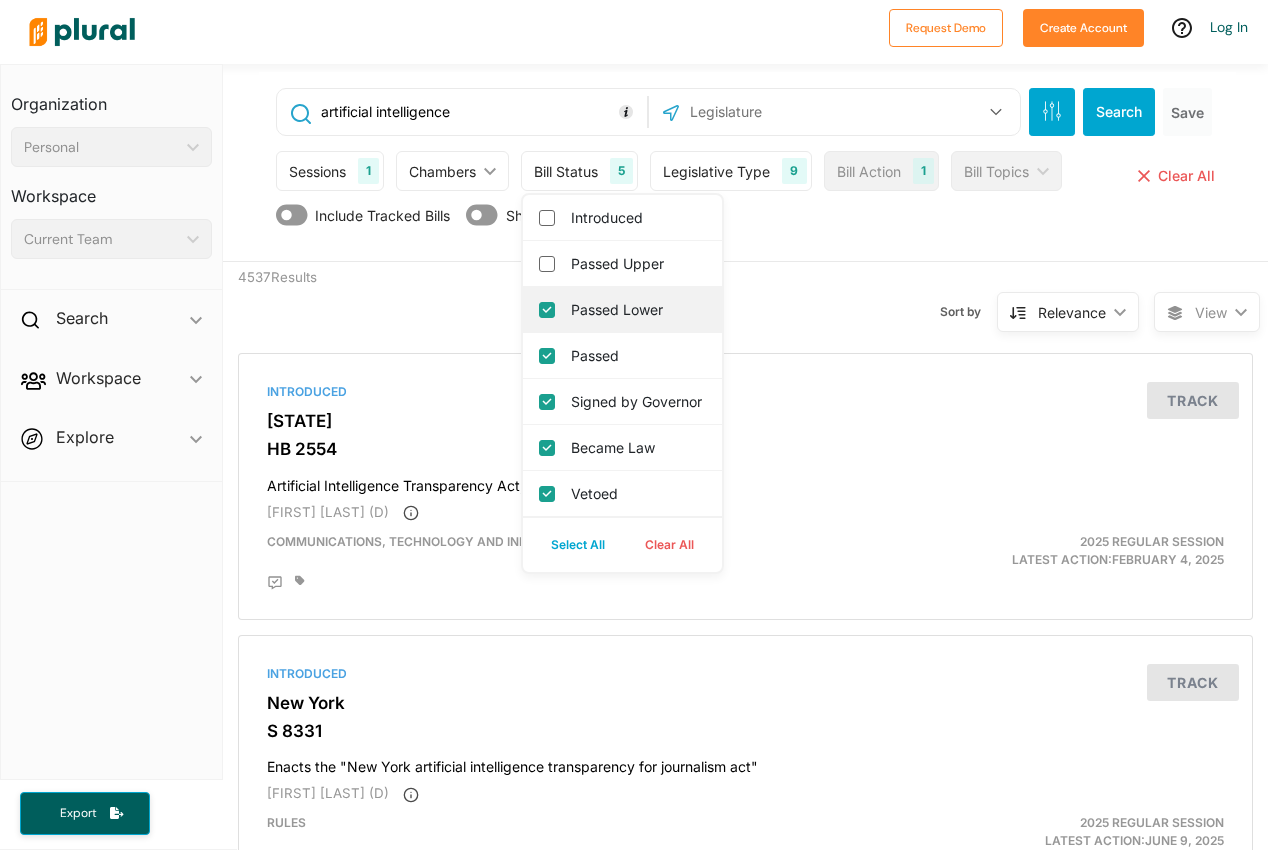 click on "Passed Lower" at bounding box center (547, 310) 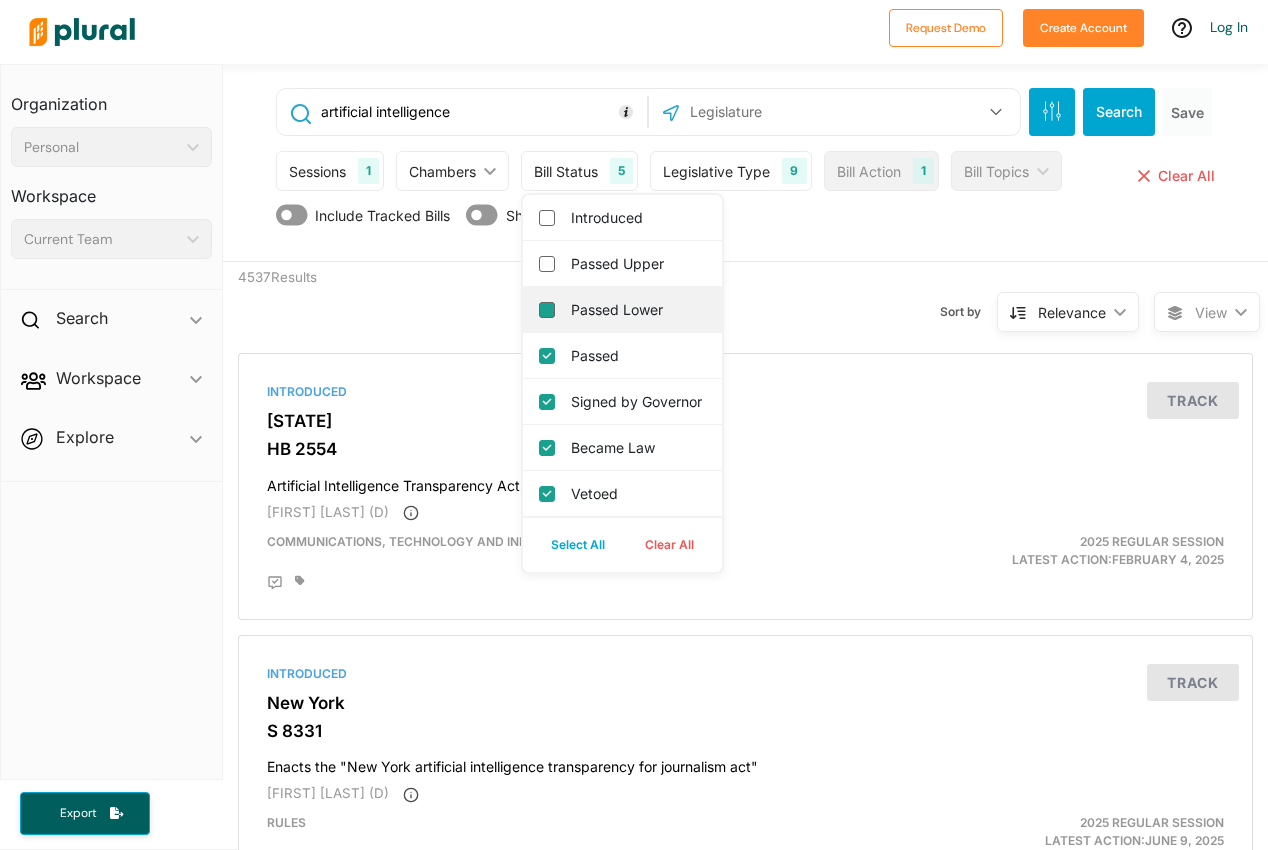checkbox on "false" 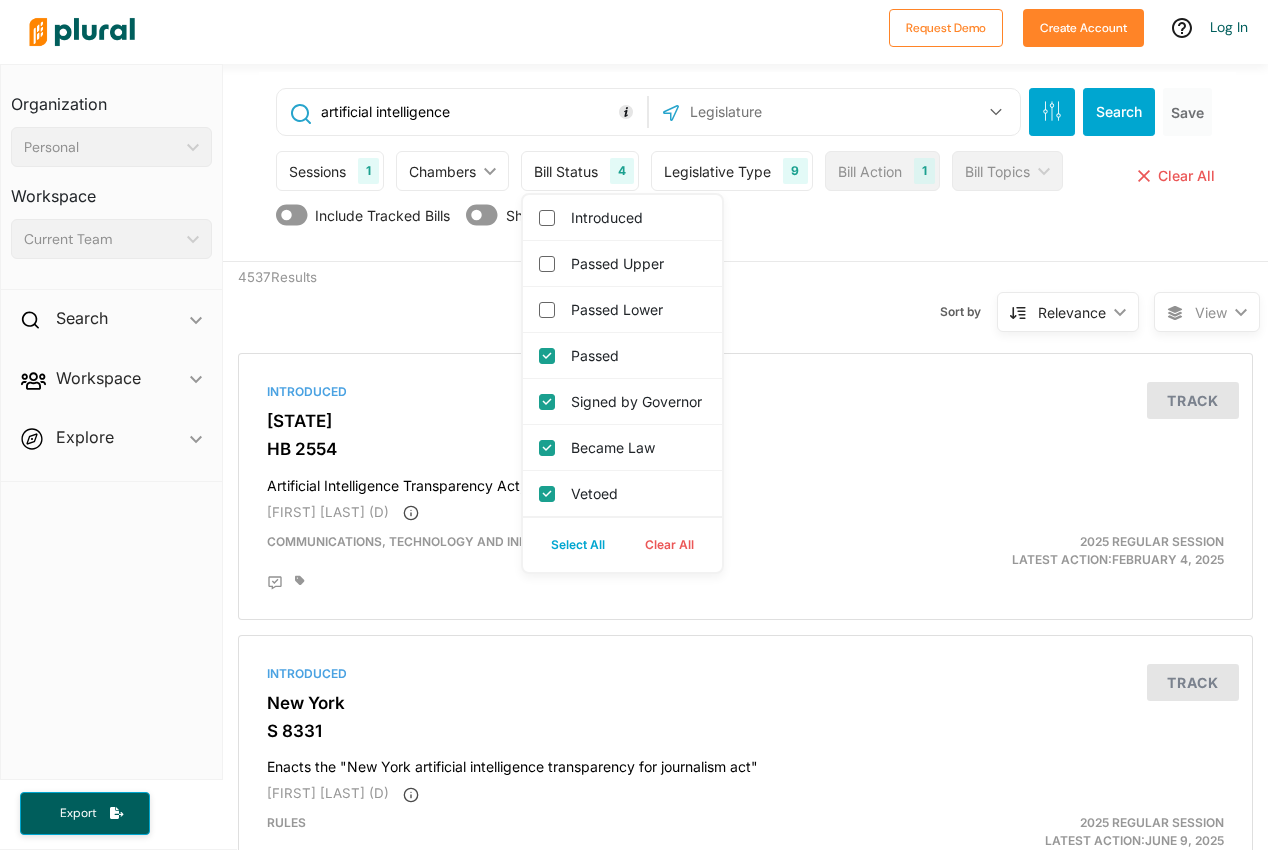 click on "Legislative Type 9" at bounding box center (731, 171) 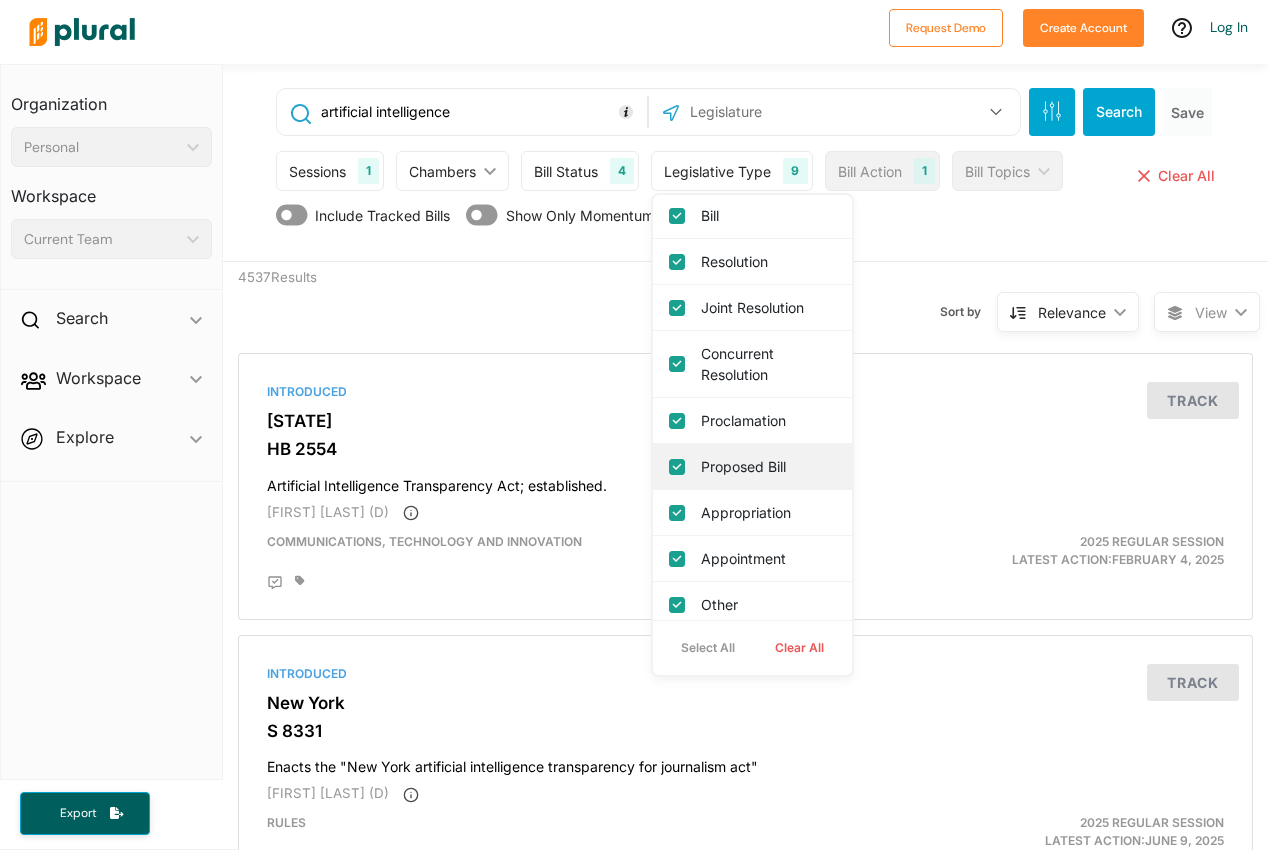scroll, scrollTop: 0, scrollLeft: 0, axis: both 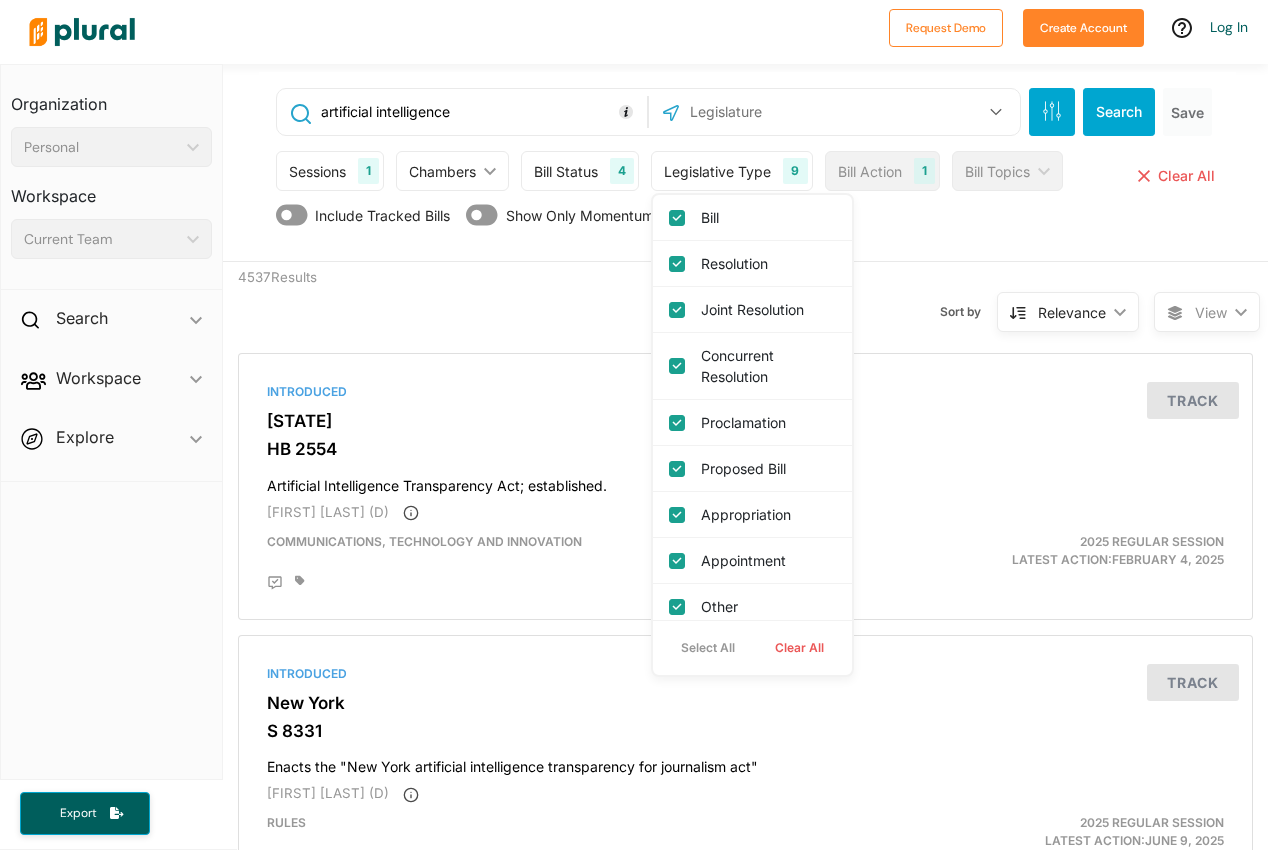 click on "Clear All" at bounding box center (799, 648) 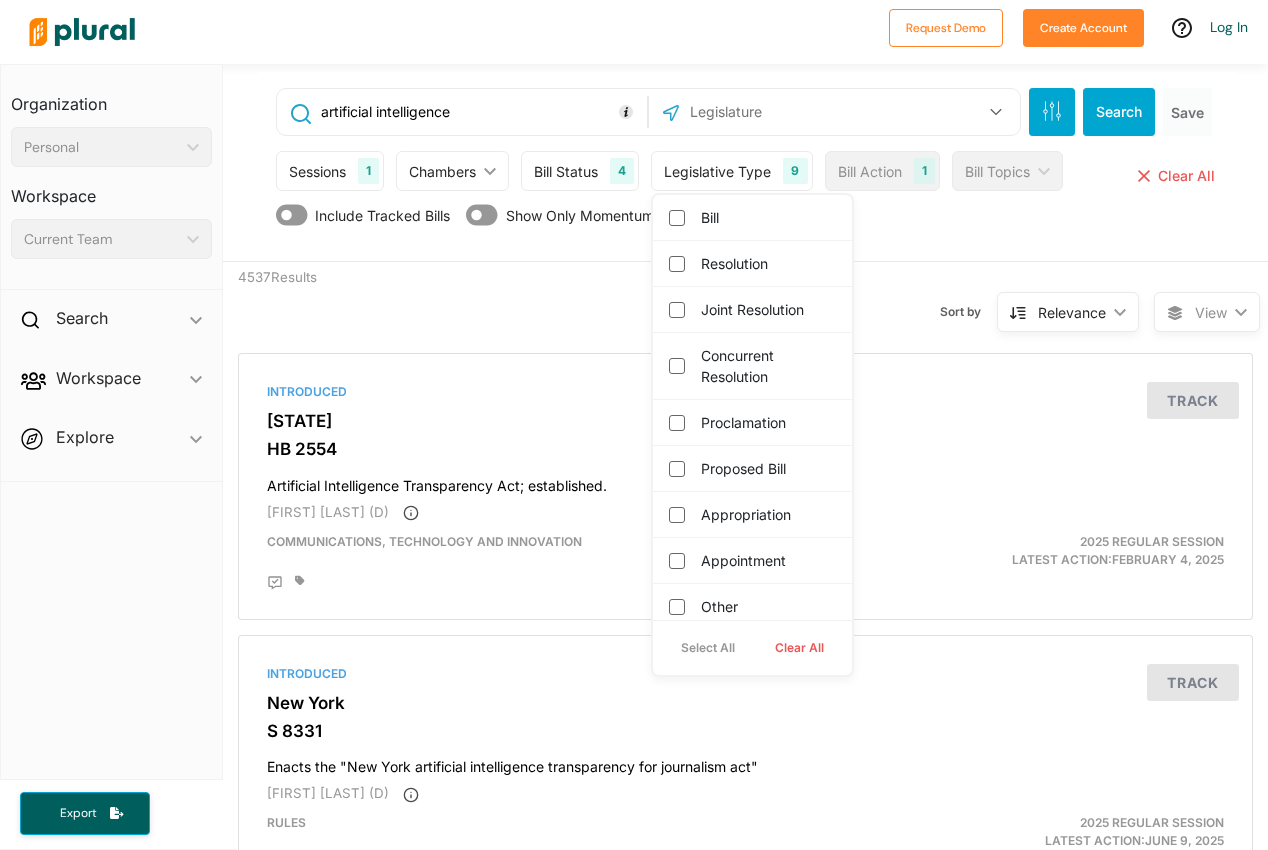 checkbox on "false" 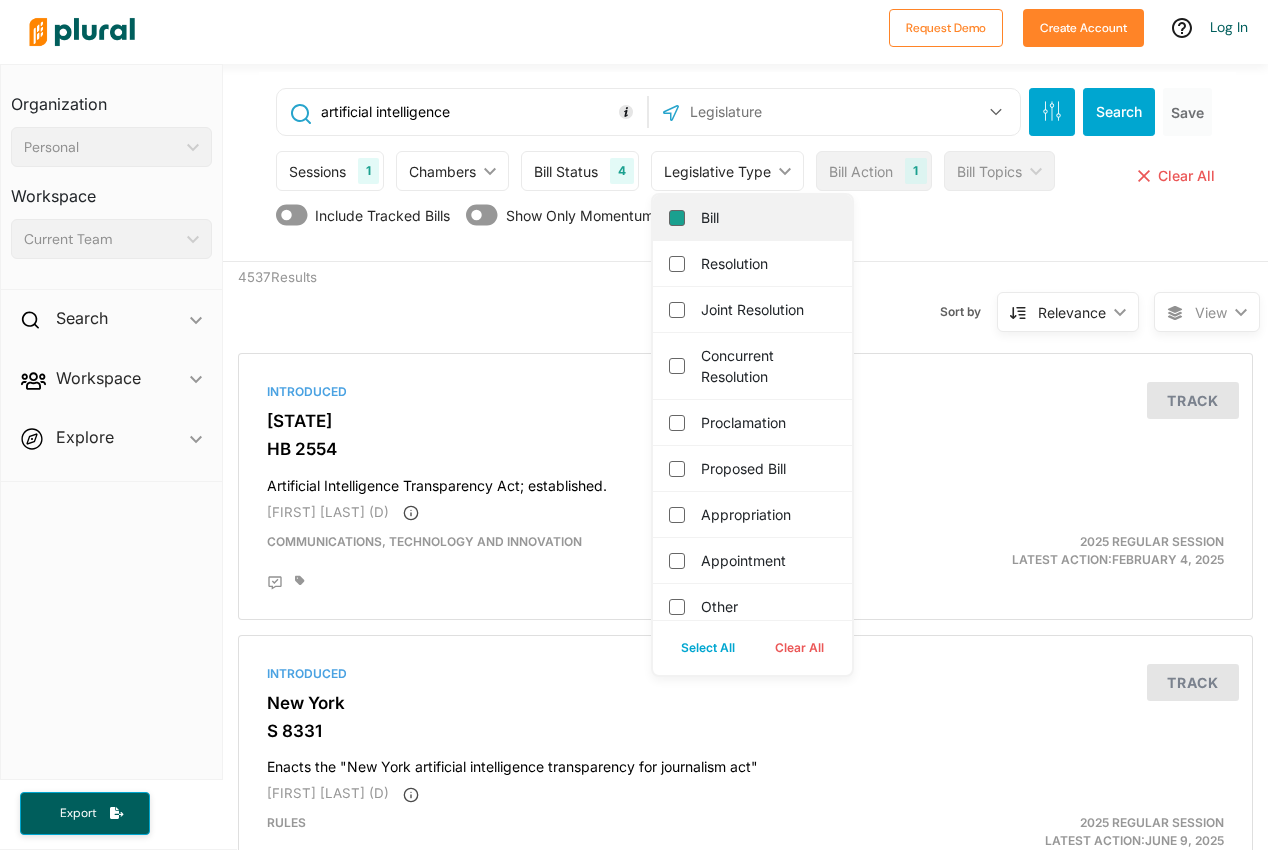 click on "Bill" at bounding box center (677, 218) 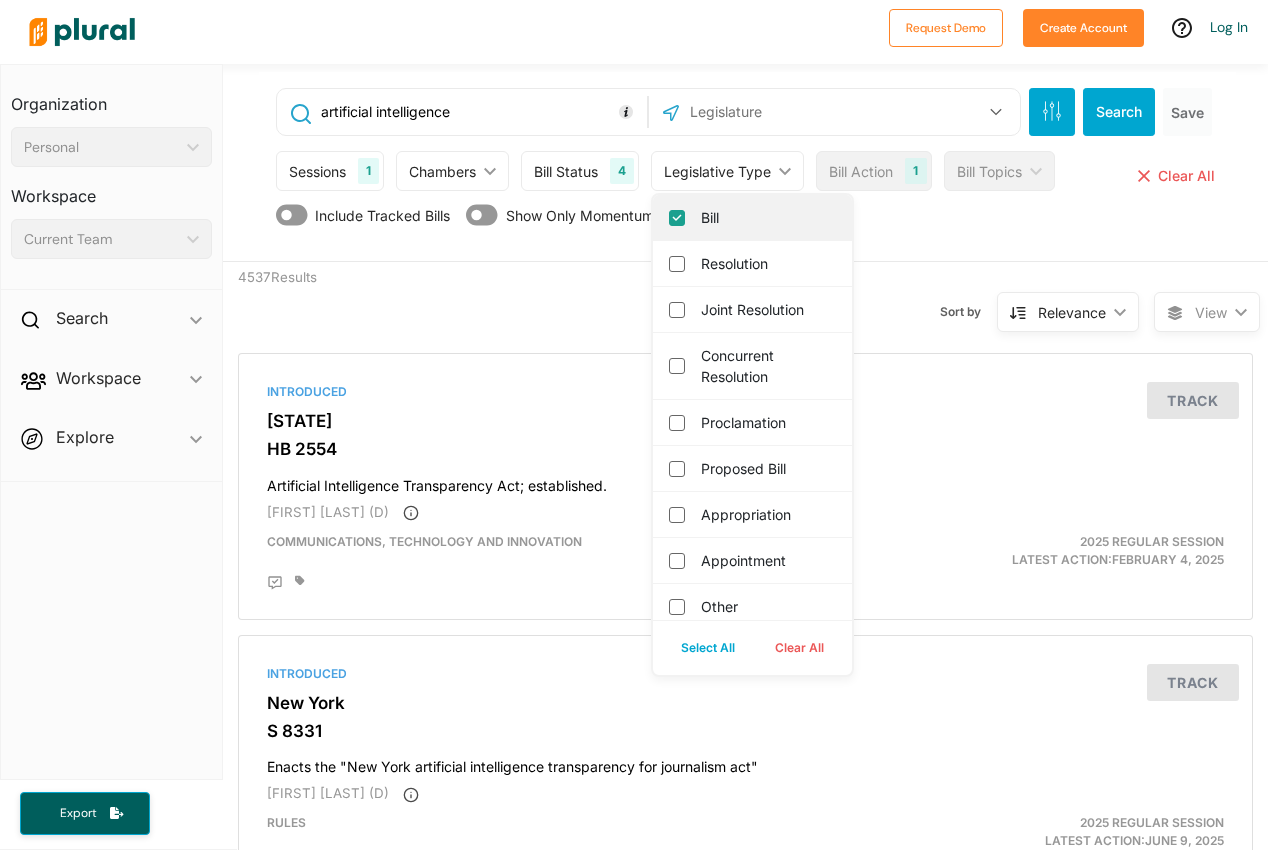 checkbox on "true" 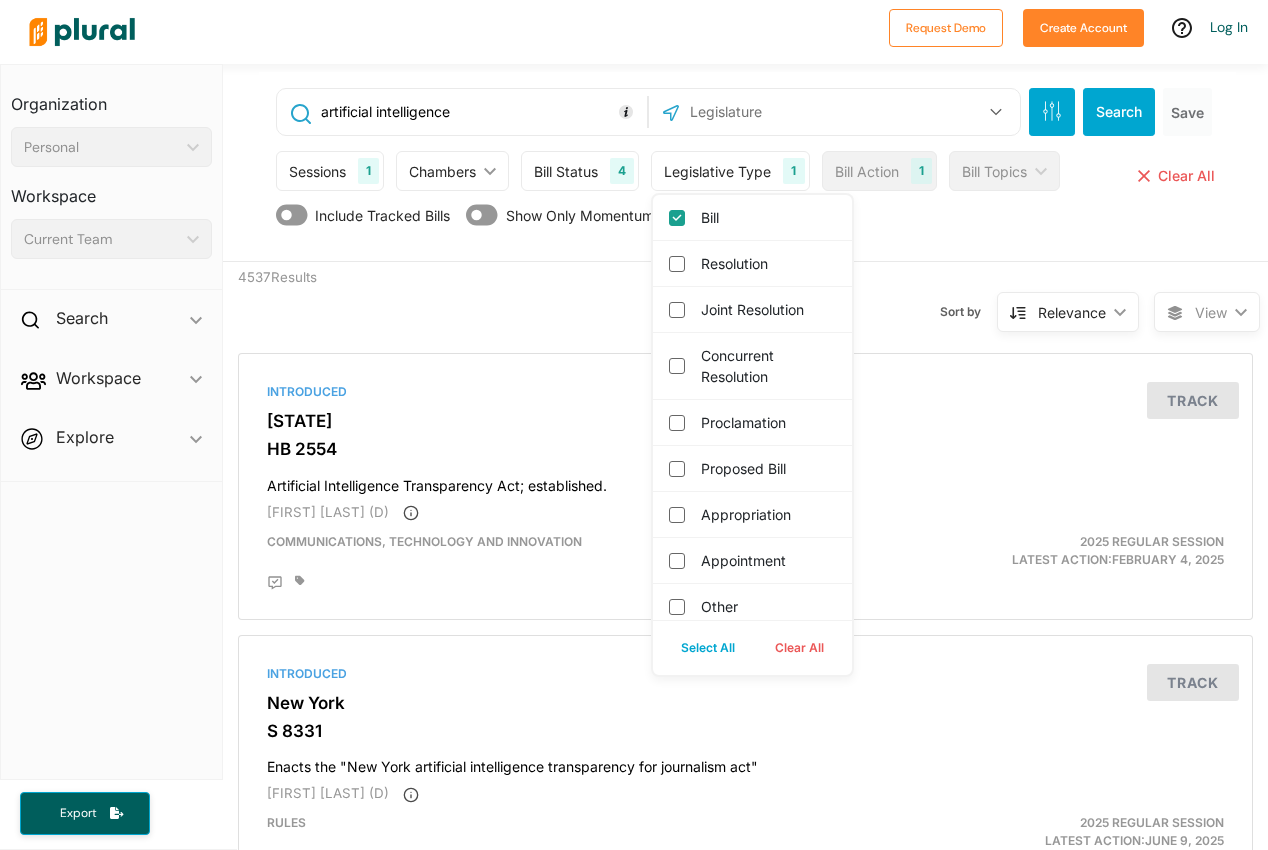 click on "Include Tracked Bills Show Only Momentum Bills" at bounding box center [747, 220] 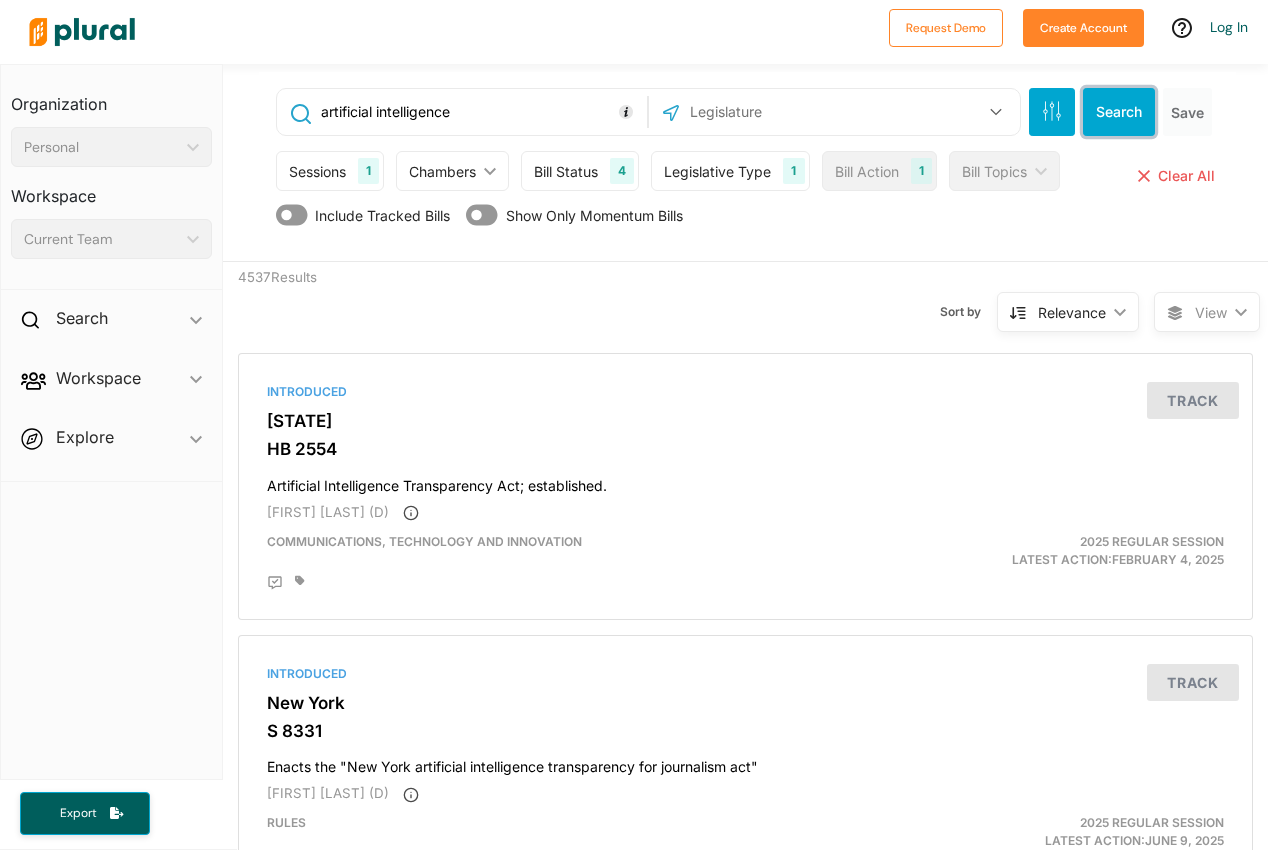 click on "Search" at bounding box center [1119, 112] 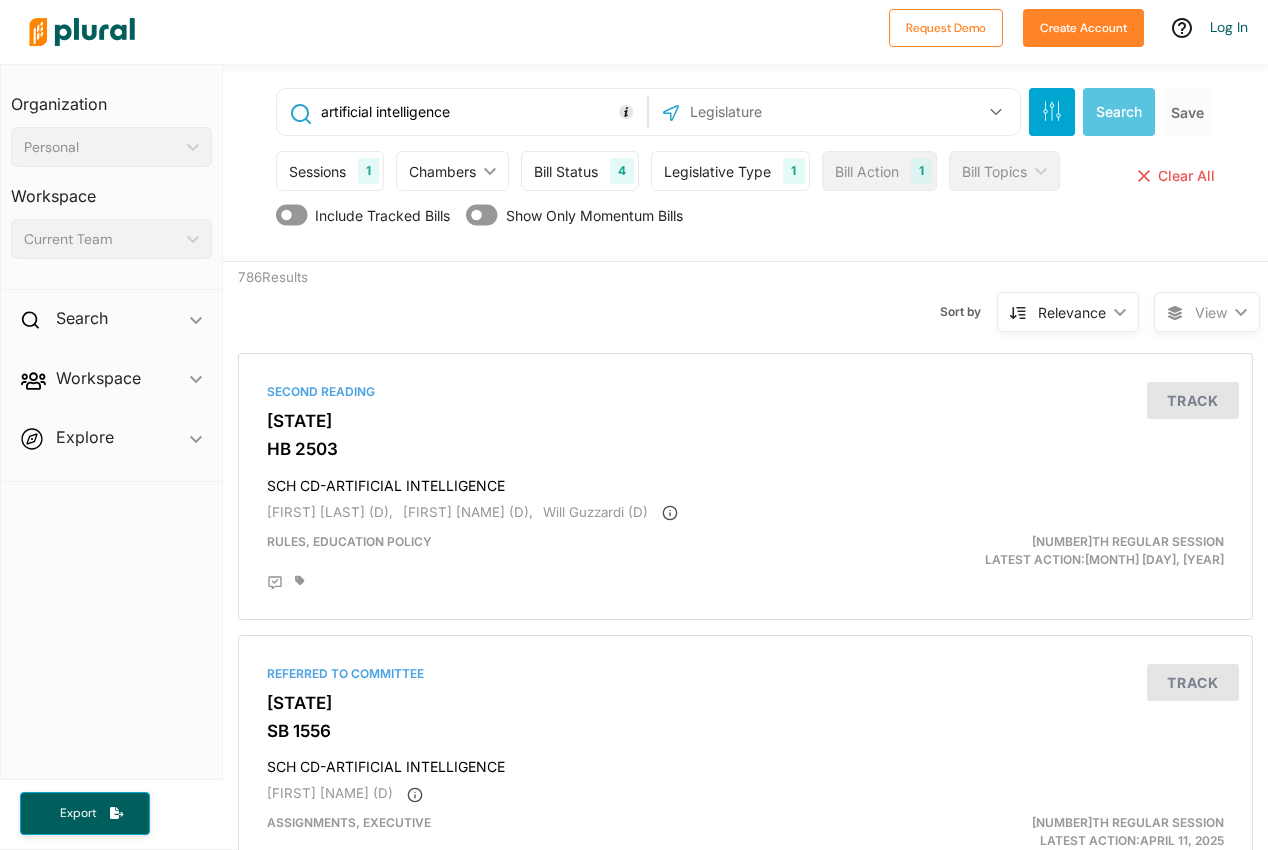 click on "Bill Status" at bounding box center [566, 171] 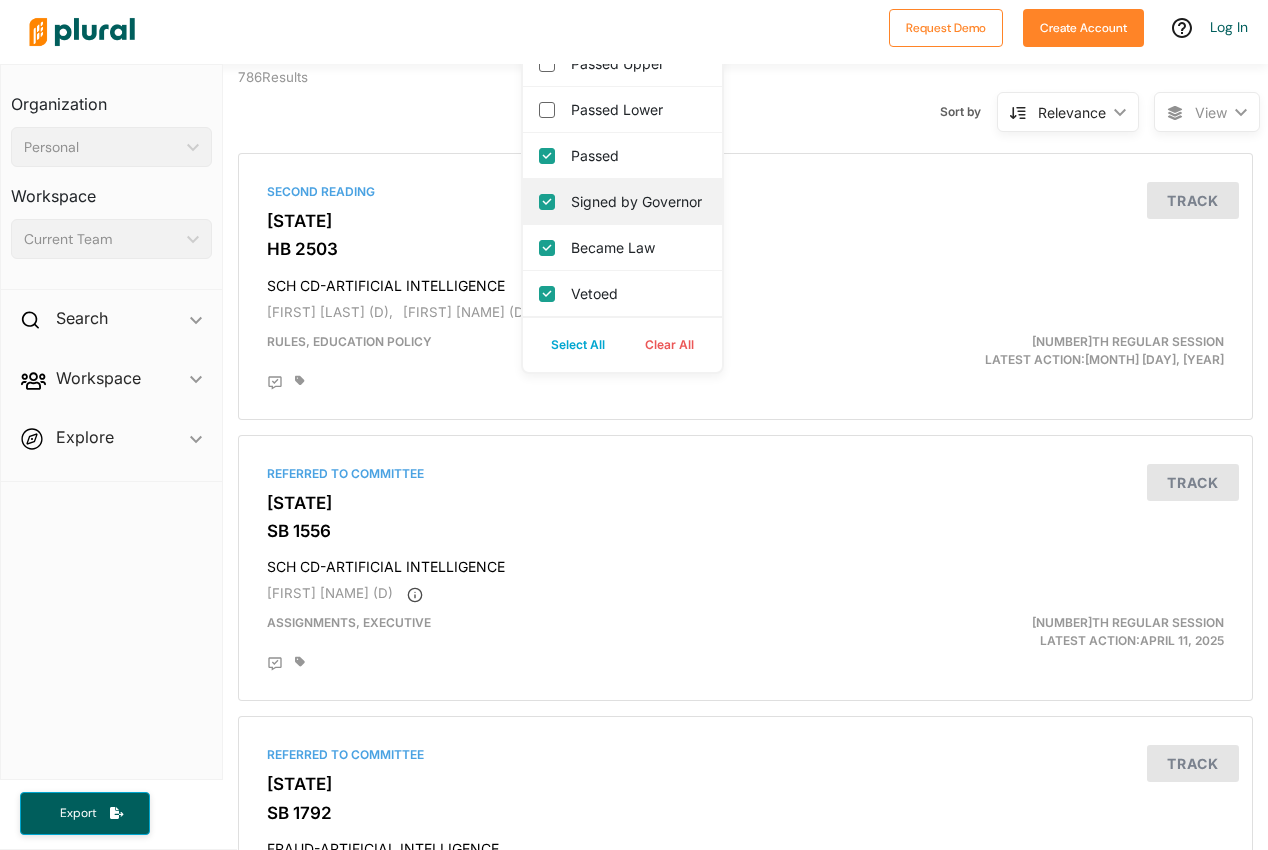 scroll, scrollTop: 100, scrollLeft: 0, axis: vertical 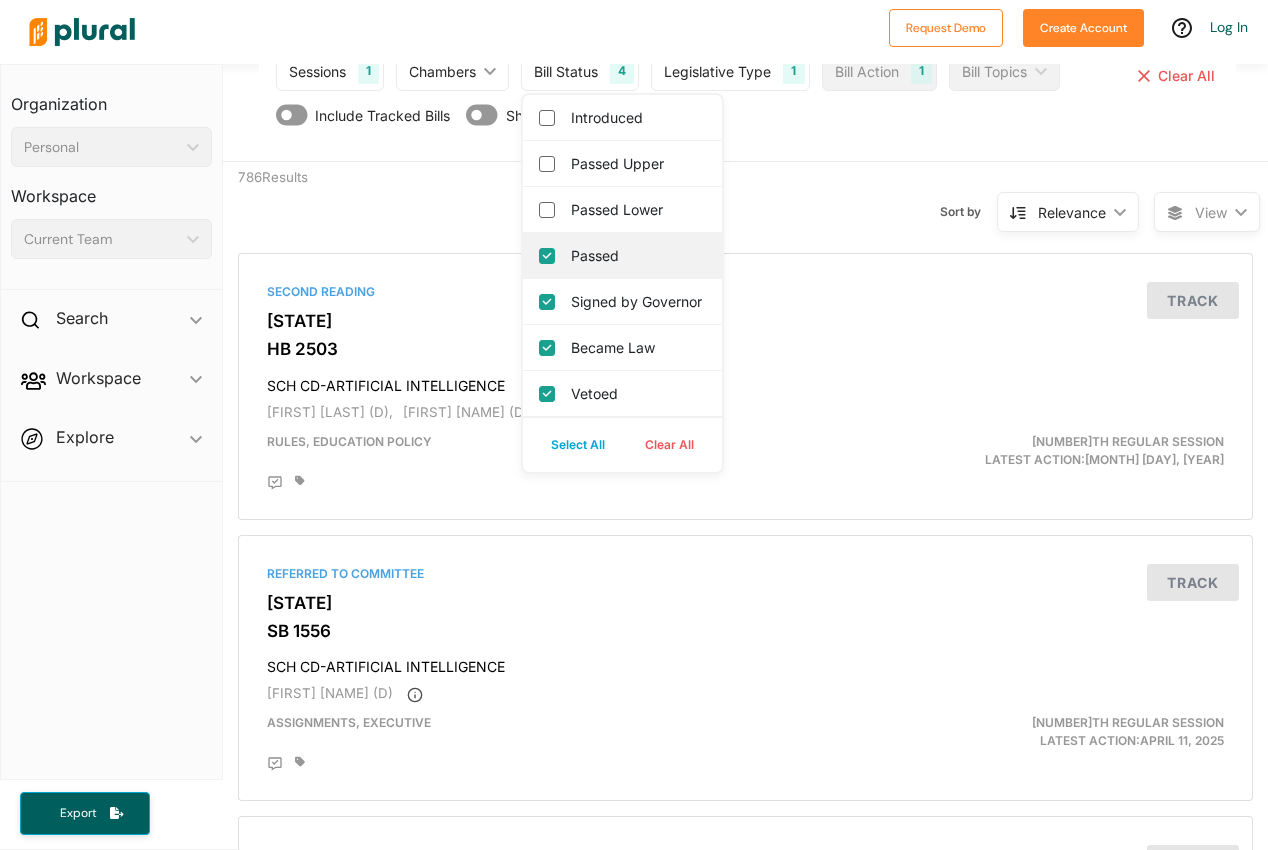 click on "Passed" at bounding box center [547, 256] 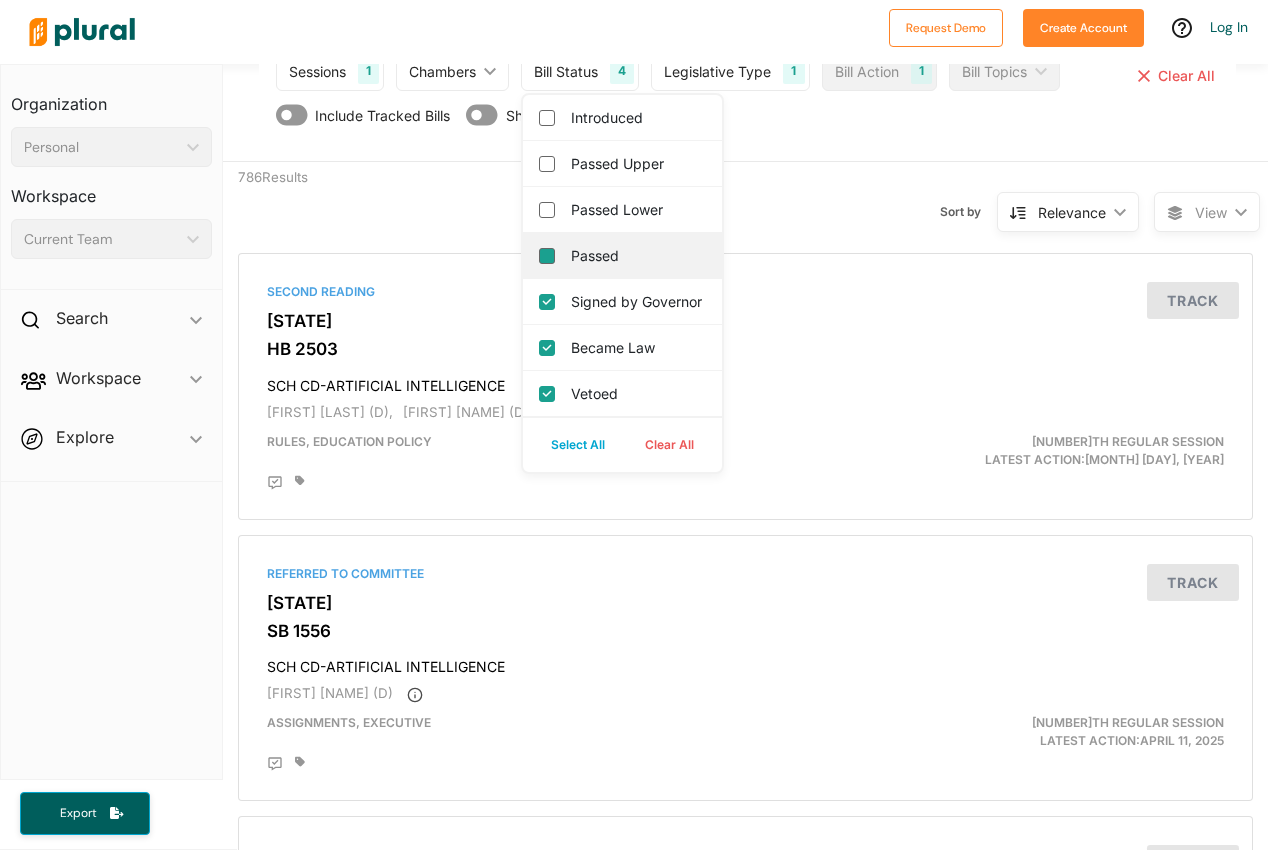 checkbox on "false" 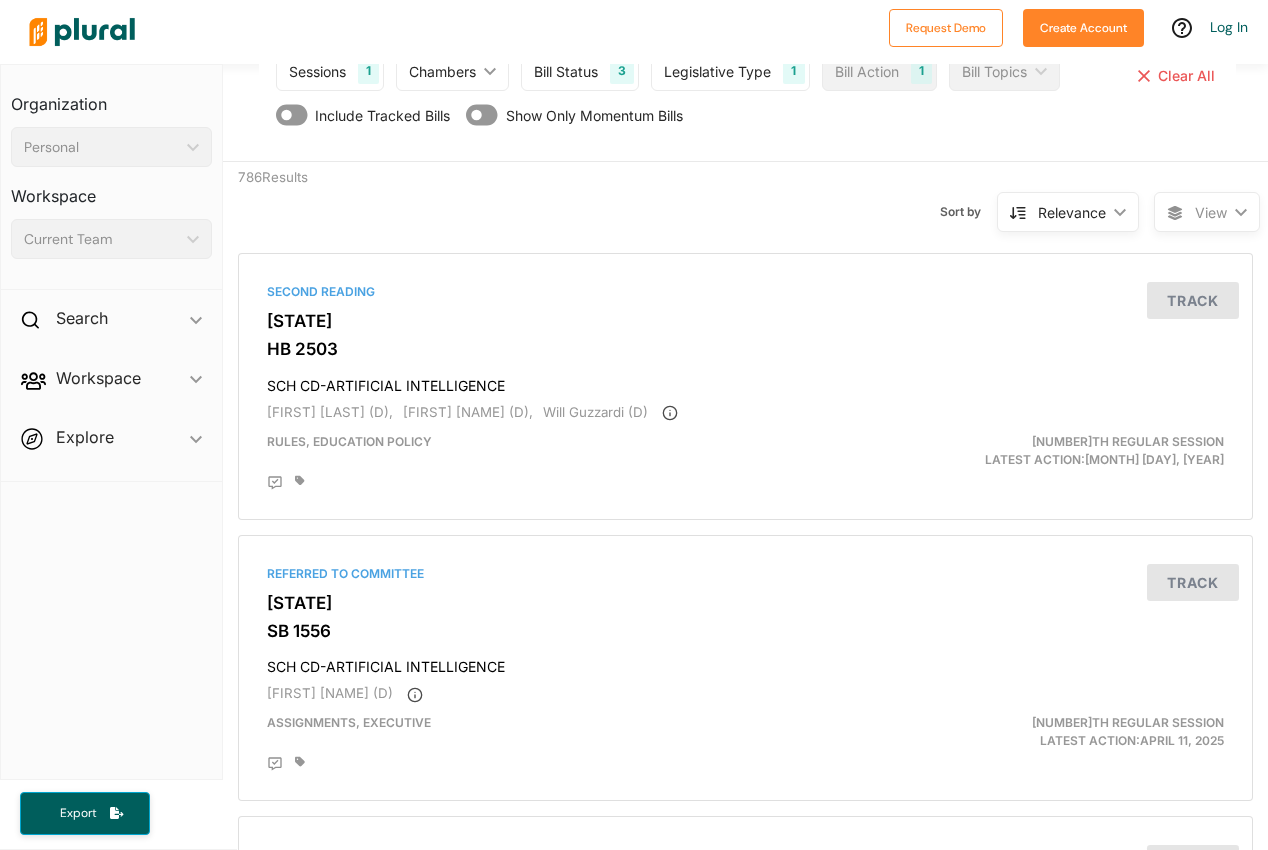 click on "August 2025 Su Sunday Mo Monday Tu Tuesday We Wednesday Th Thursday Fr Friday Sa Saturday 1 1st August (Friday) 2 2nd August (Saturday) 3 3rd August (Sunday) 4 4th August (Monday) 5 5th August (Tuesday) 6 6th August (Wednesday) 7 7th August (Thursday) 8 8th August (Friday) 9 9th August (Saturday) 10 10th August (Sunday) 11 11th August (Monday) 12 12th August (Tuesday) 13 13th August (Wednesday) 14 14th August (Thursday) 15 15th August (Friday) 16 16th August (Saturday) 17 18 19 20 21 22 23" at bounding box center [747, 90] 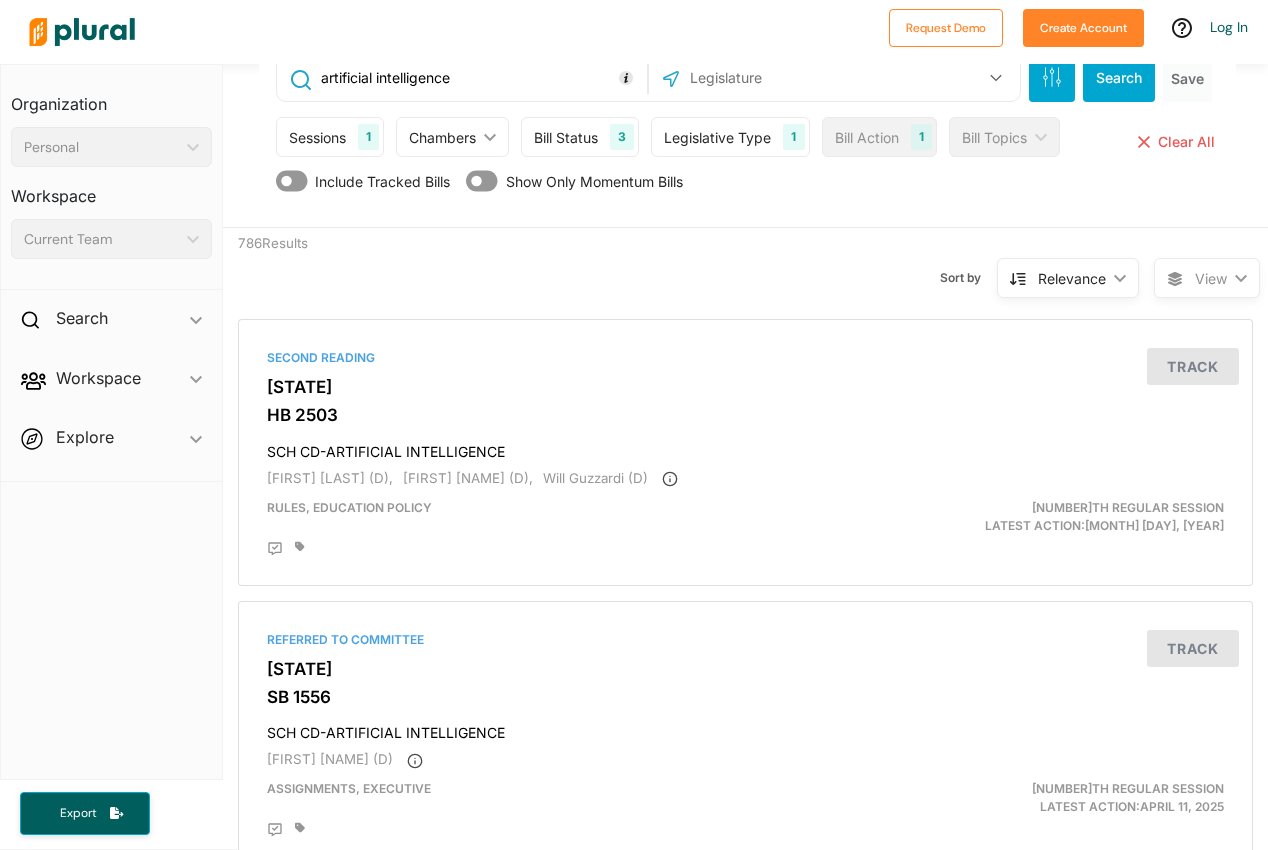 scroll, scrollTop: 0, scrollLeft: 0, axis: both 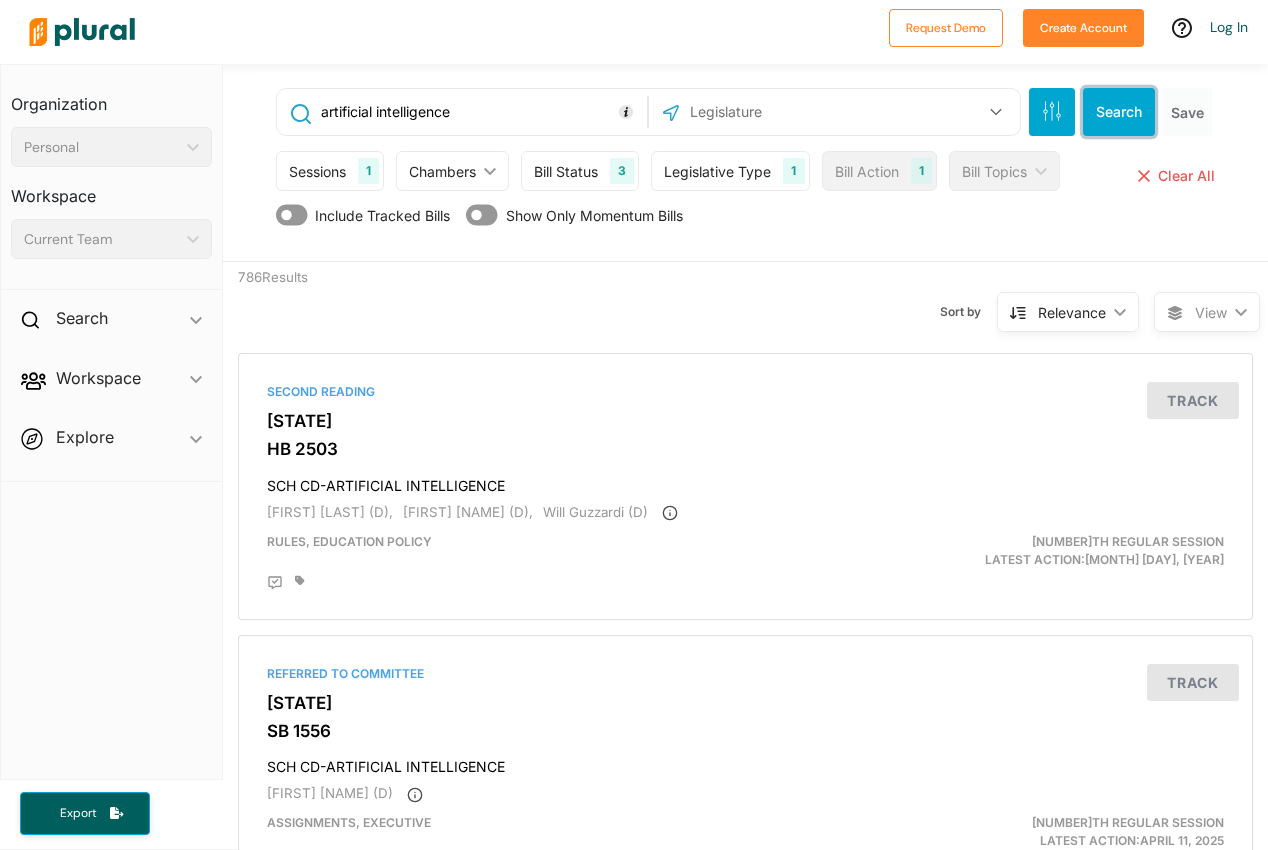 click on "Search" at bounding box center [1119, 112] 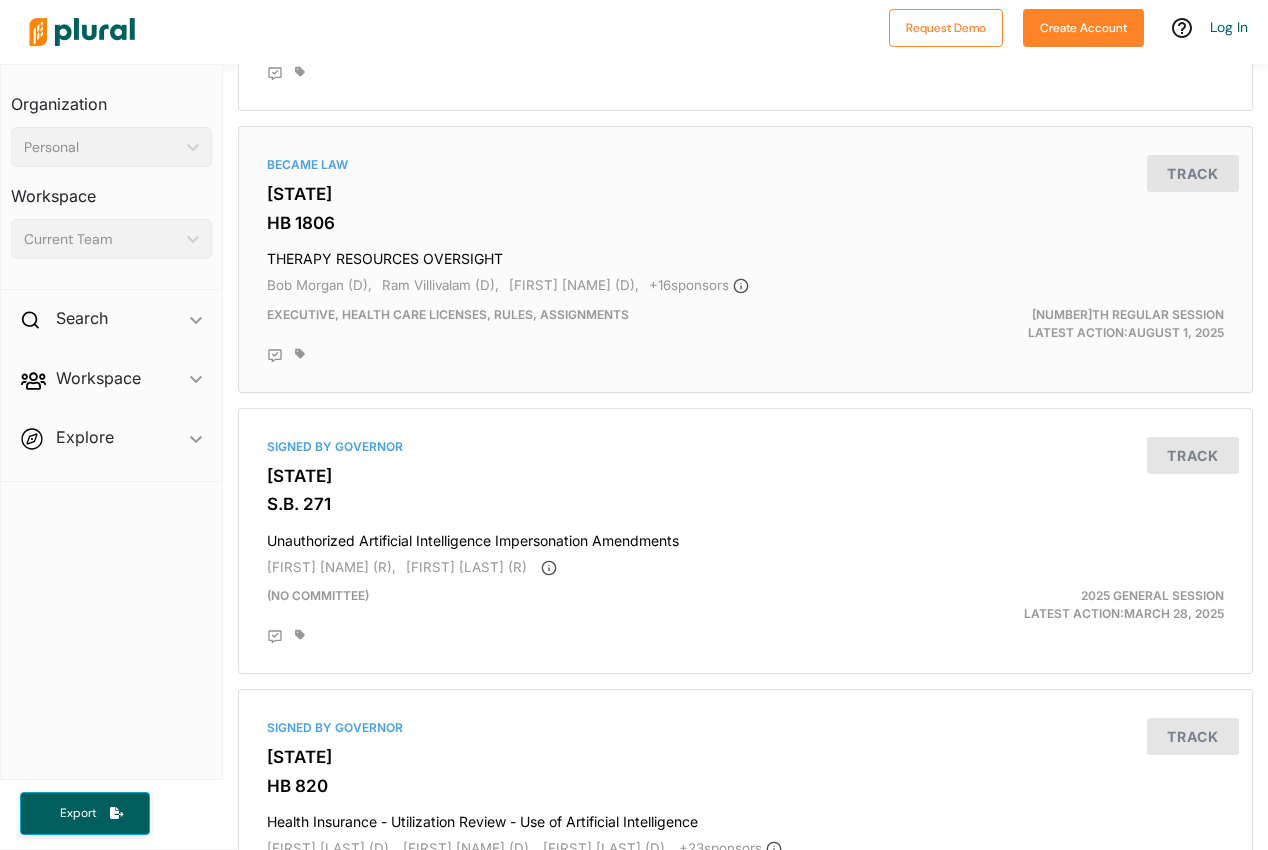 scroll, scrollTop: 4900, scrollLeft: 0, axis: vertical 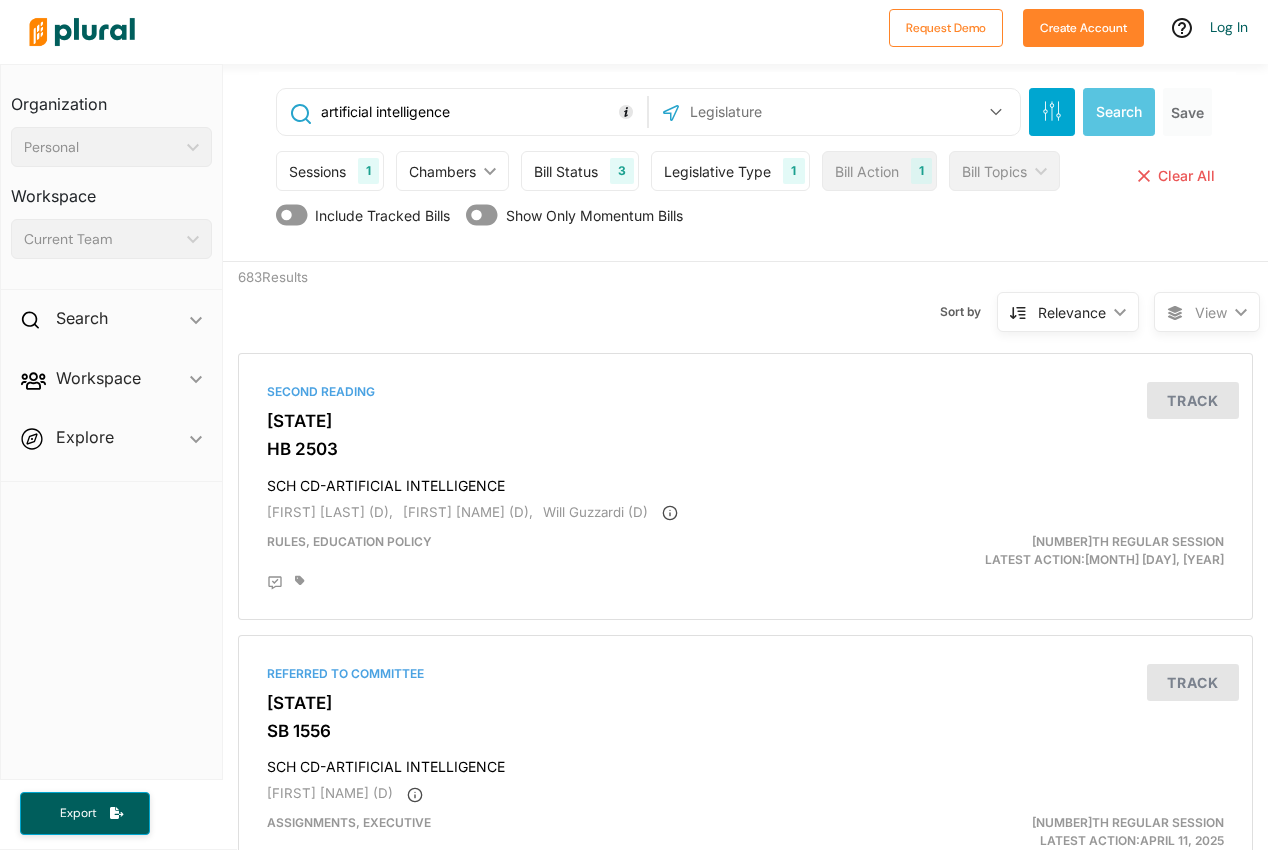 click on "3" at bounding box center [622, 171] 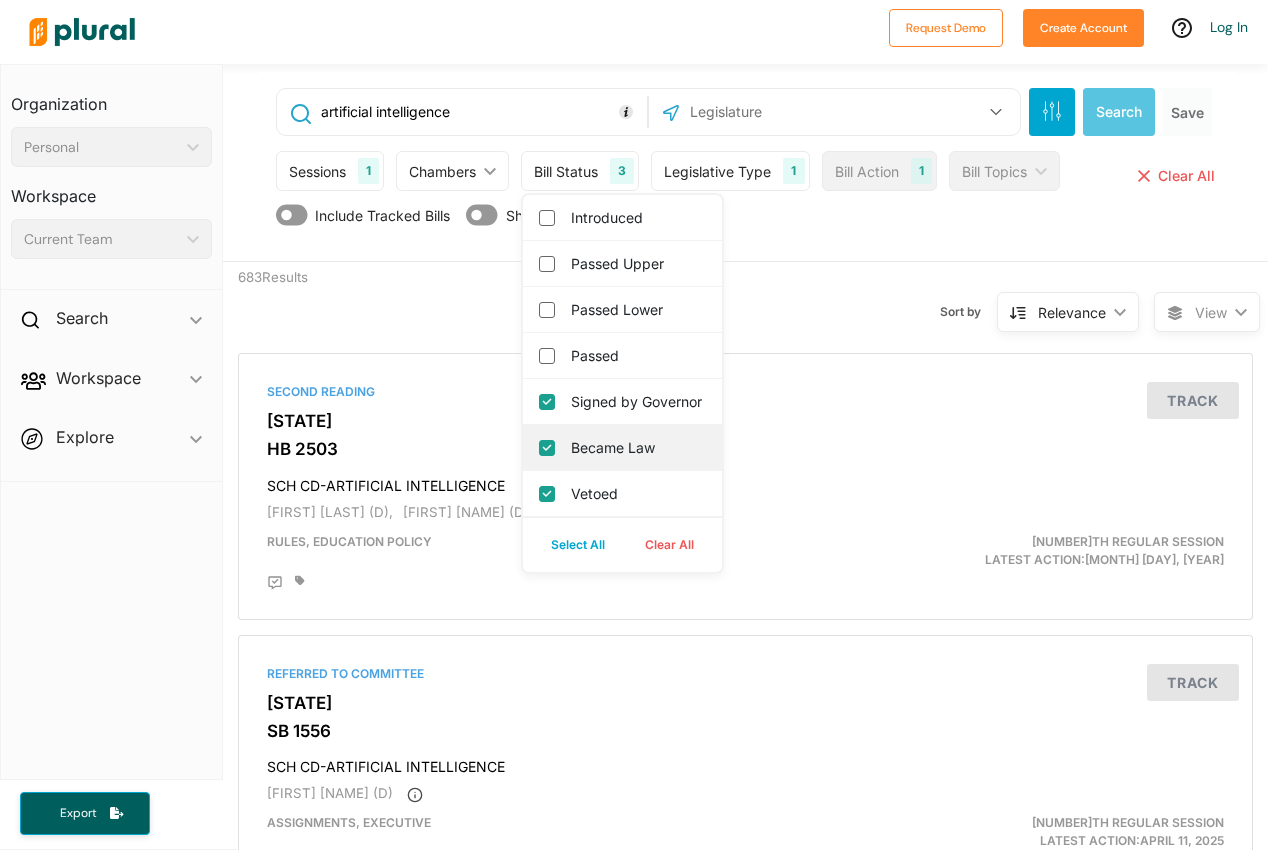 scroll, scrollTop: 100, scrollLeft: 0, axis: vertical 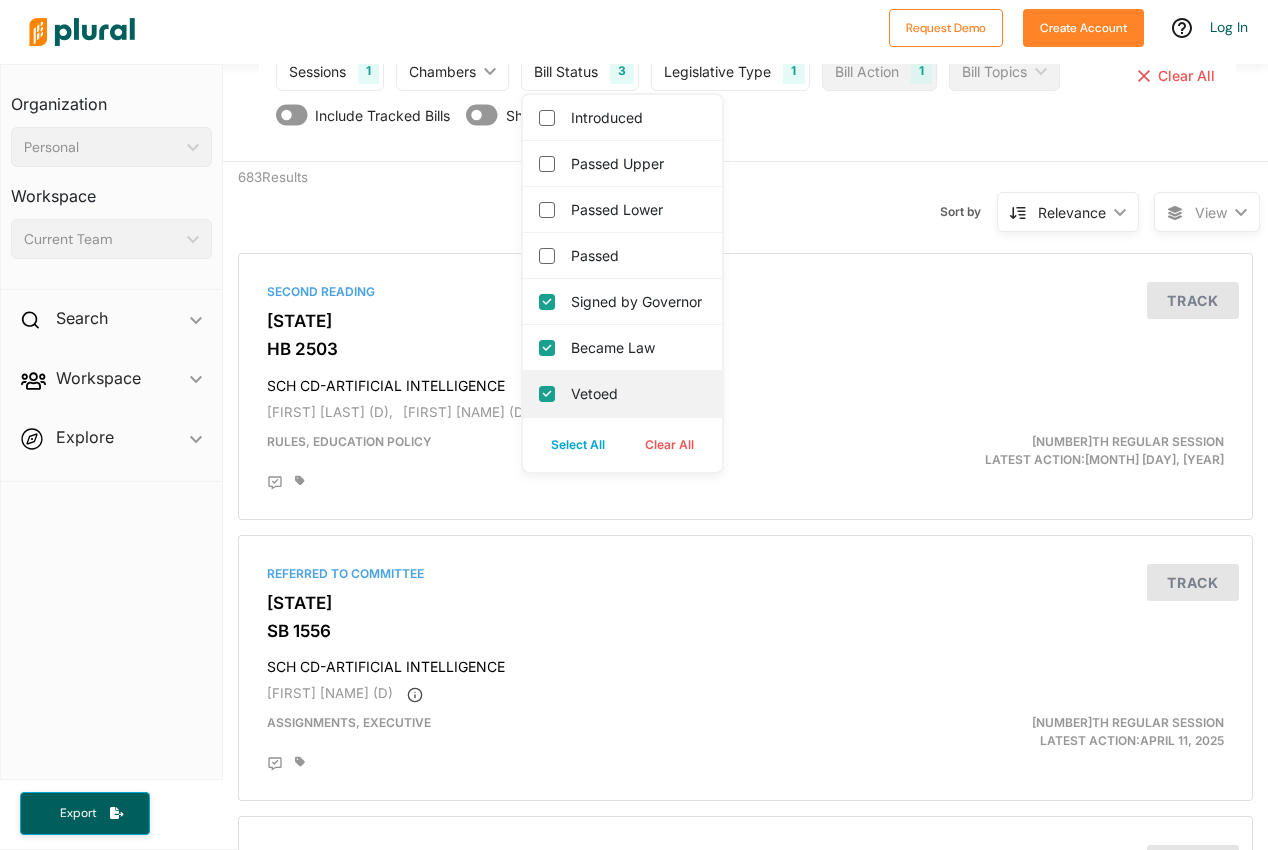 click on "Vetoed" at bounding box center (622, 394) 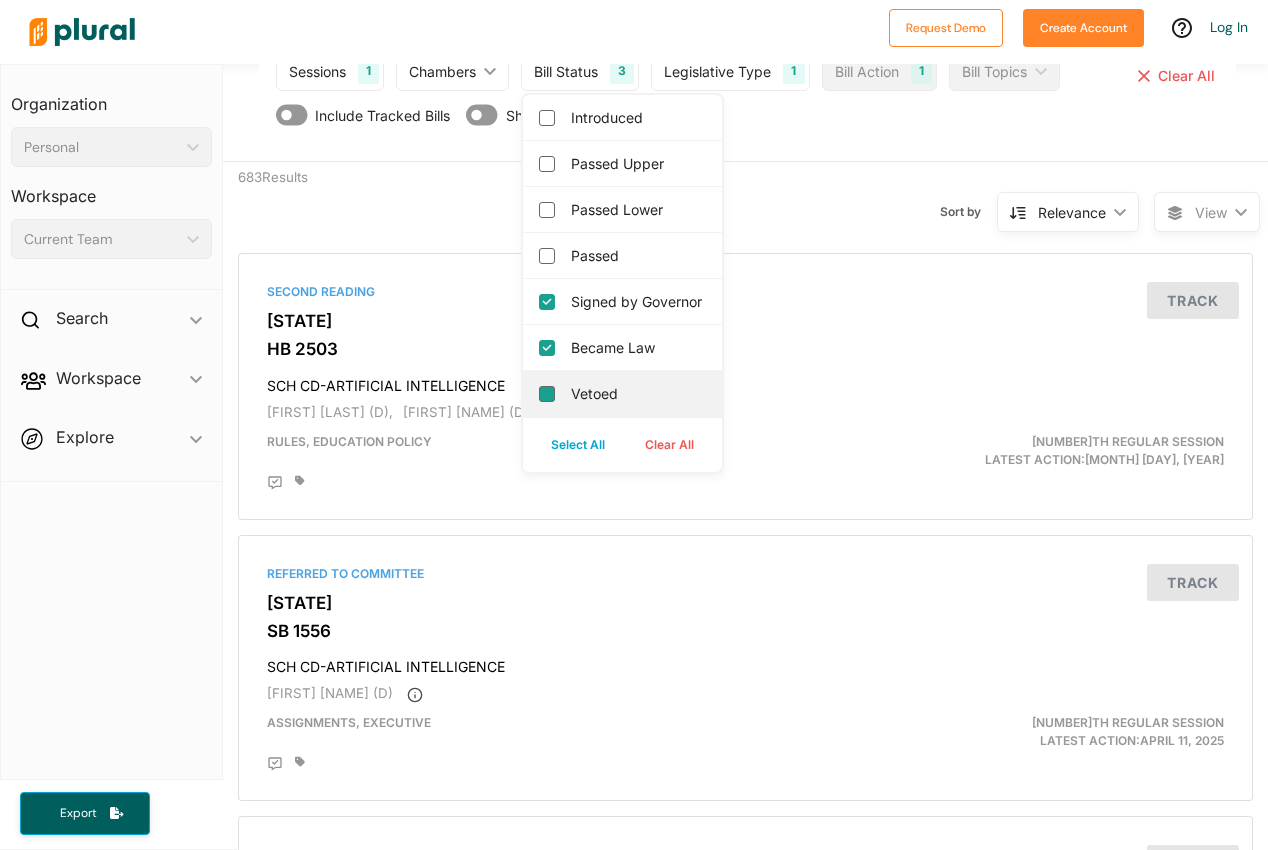 checkbox on "false" 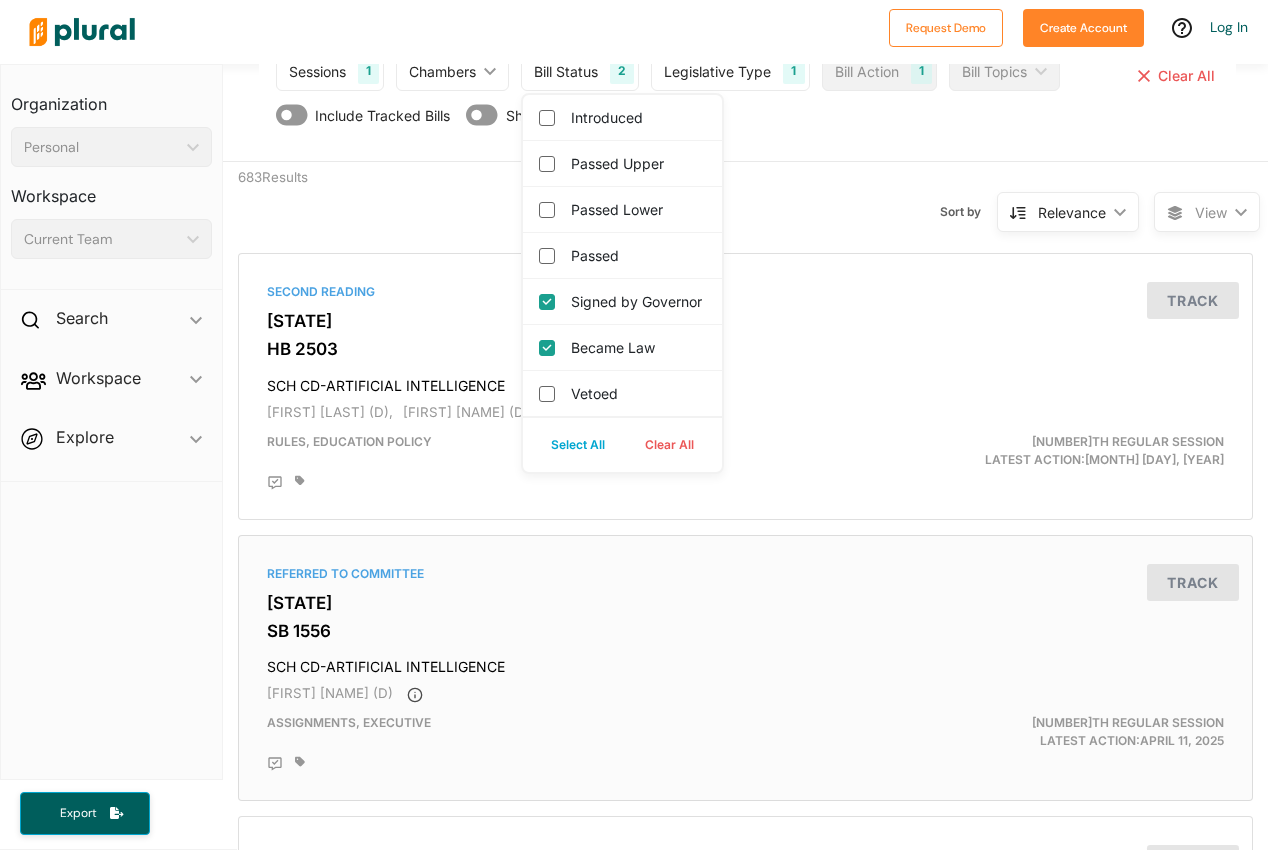 drag, startPoint x: 669, startPoint y: 463, endPoint x: 718, endPoint y: 635, distance: 178.8435 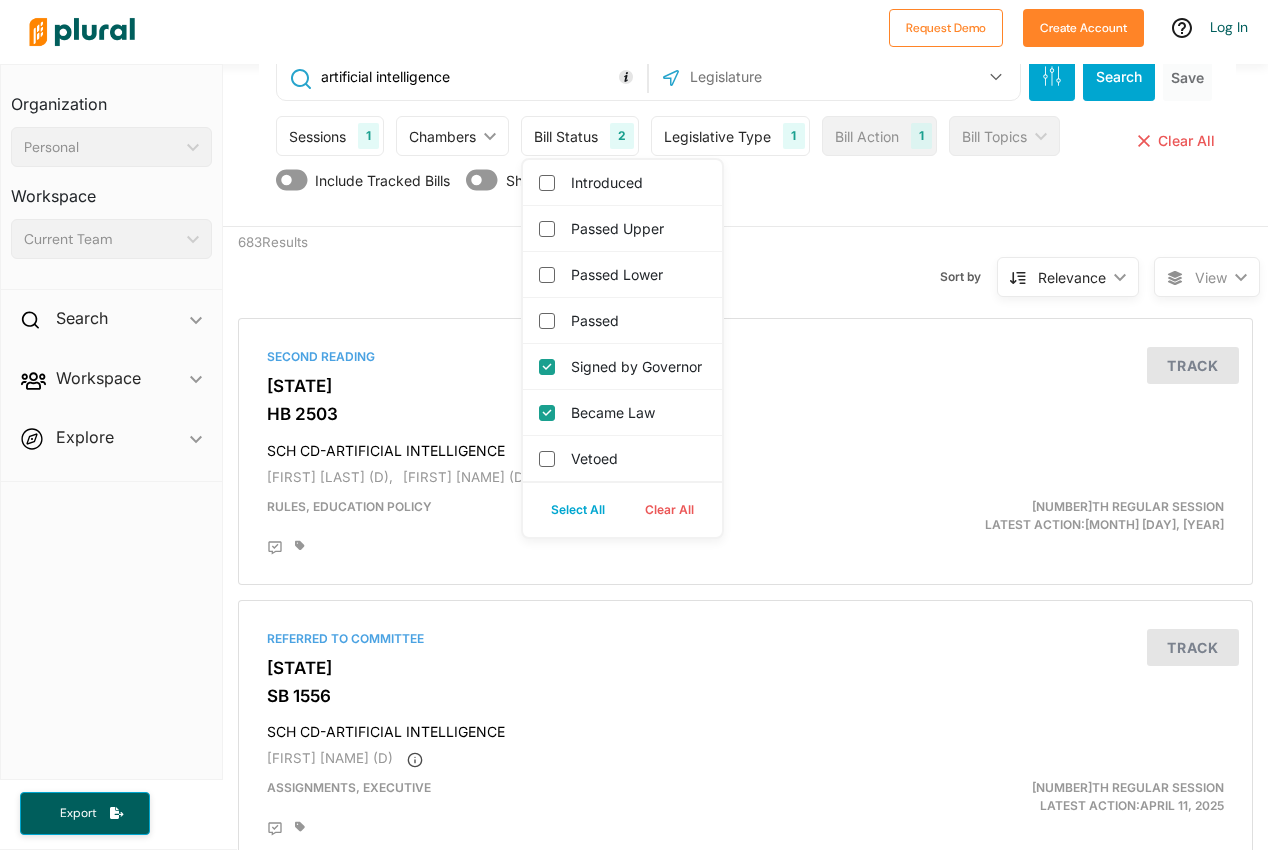 scroll, scrollTop: 0, scrollLeft: 0, axis: both 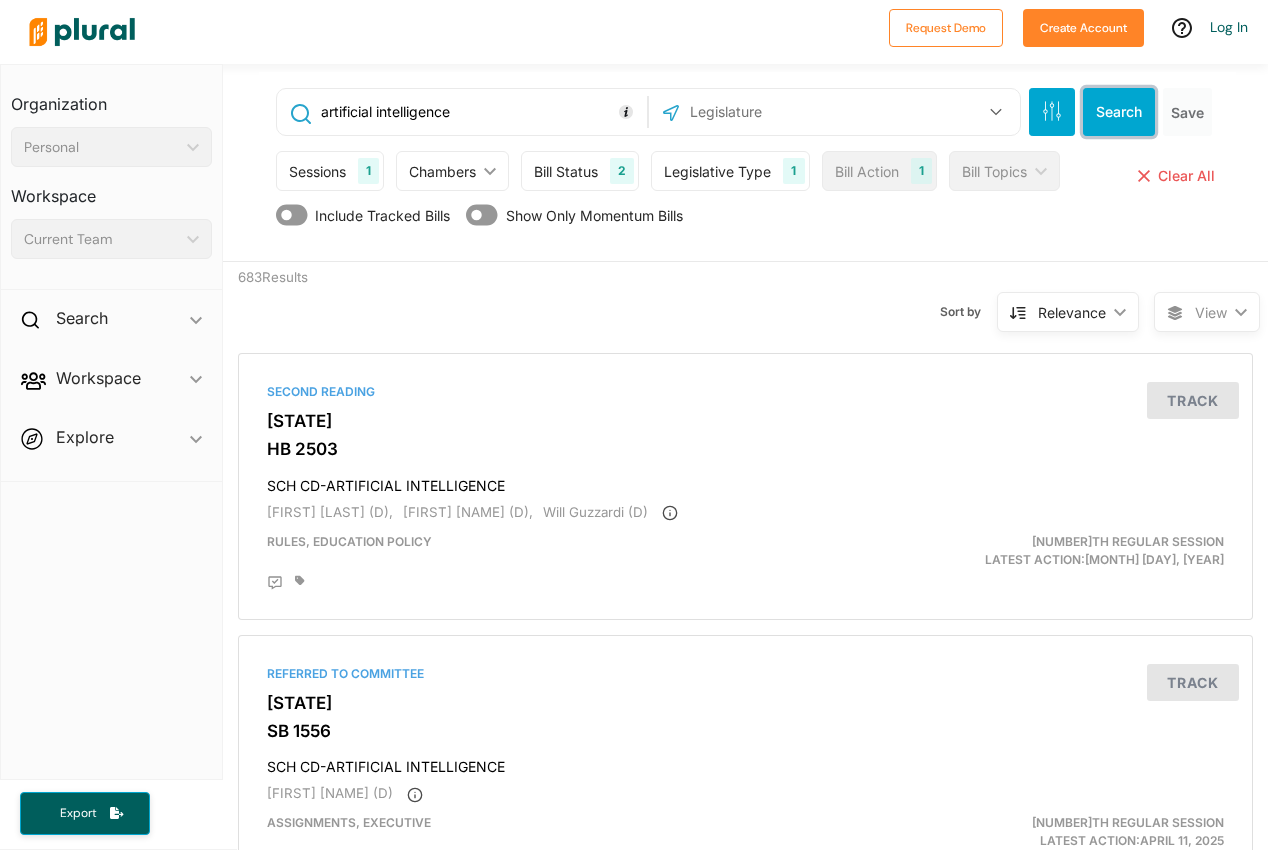 click on "Search" at bounding box center (1119, 112) 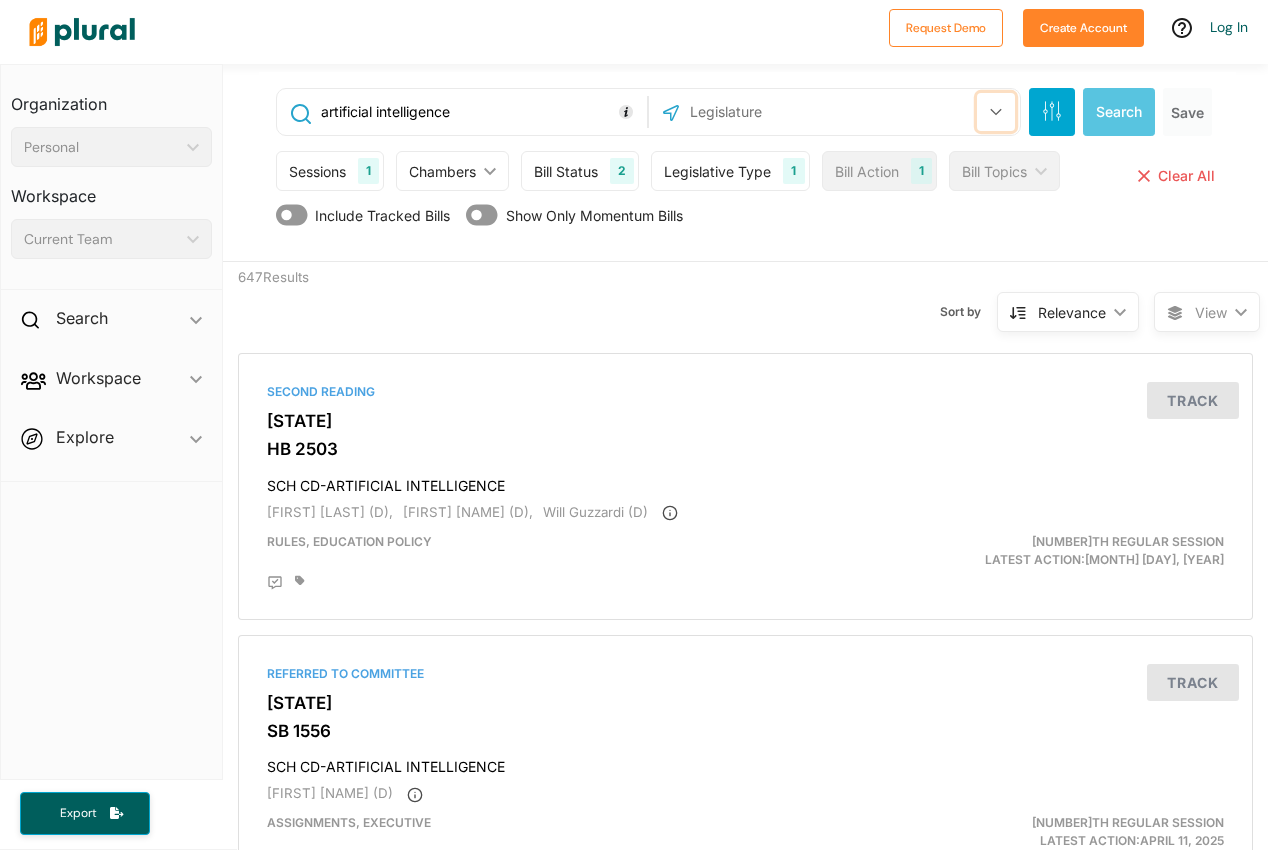 click 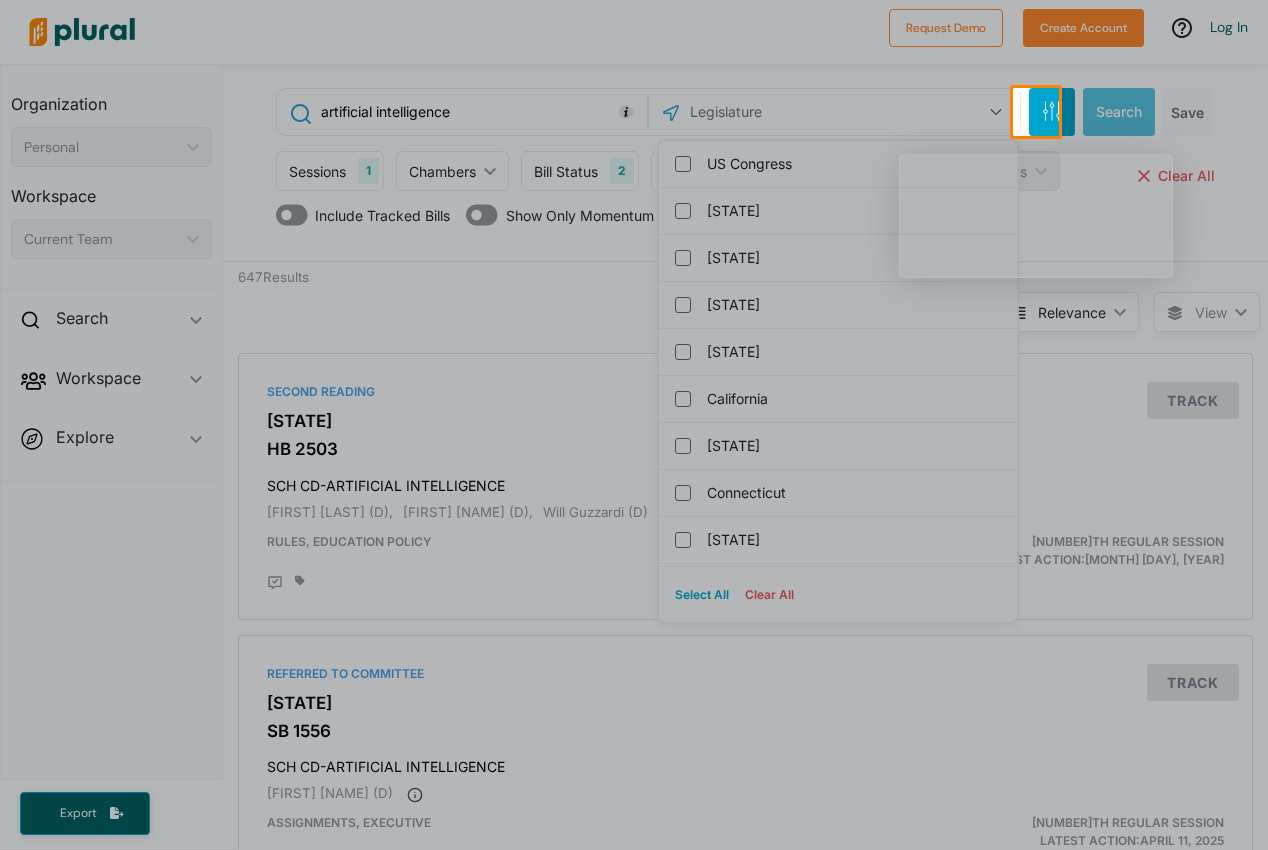 click at bounding box center (634, 44) 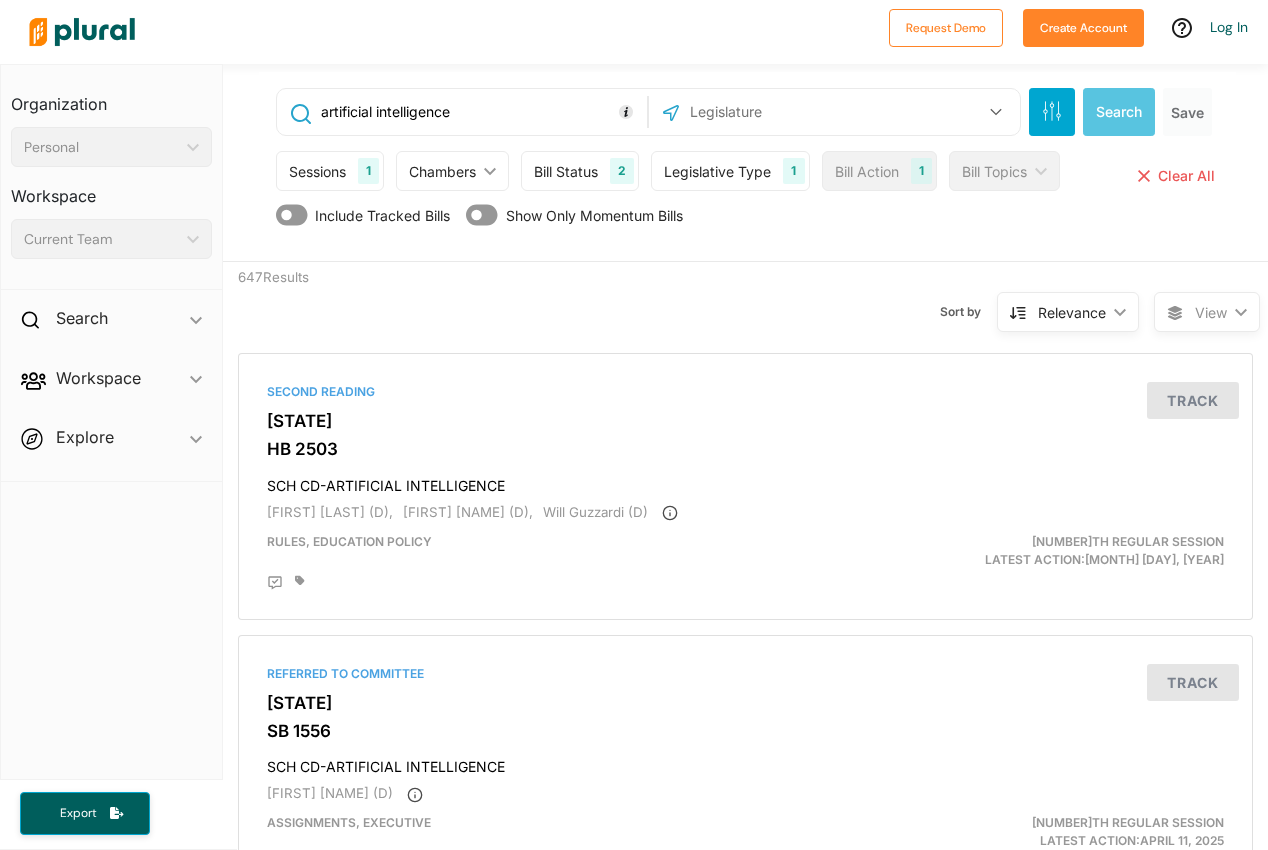 click at bounding box center (449, 32) 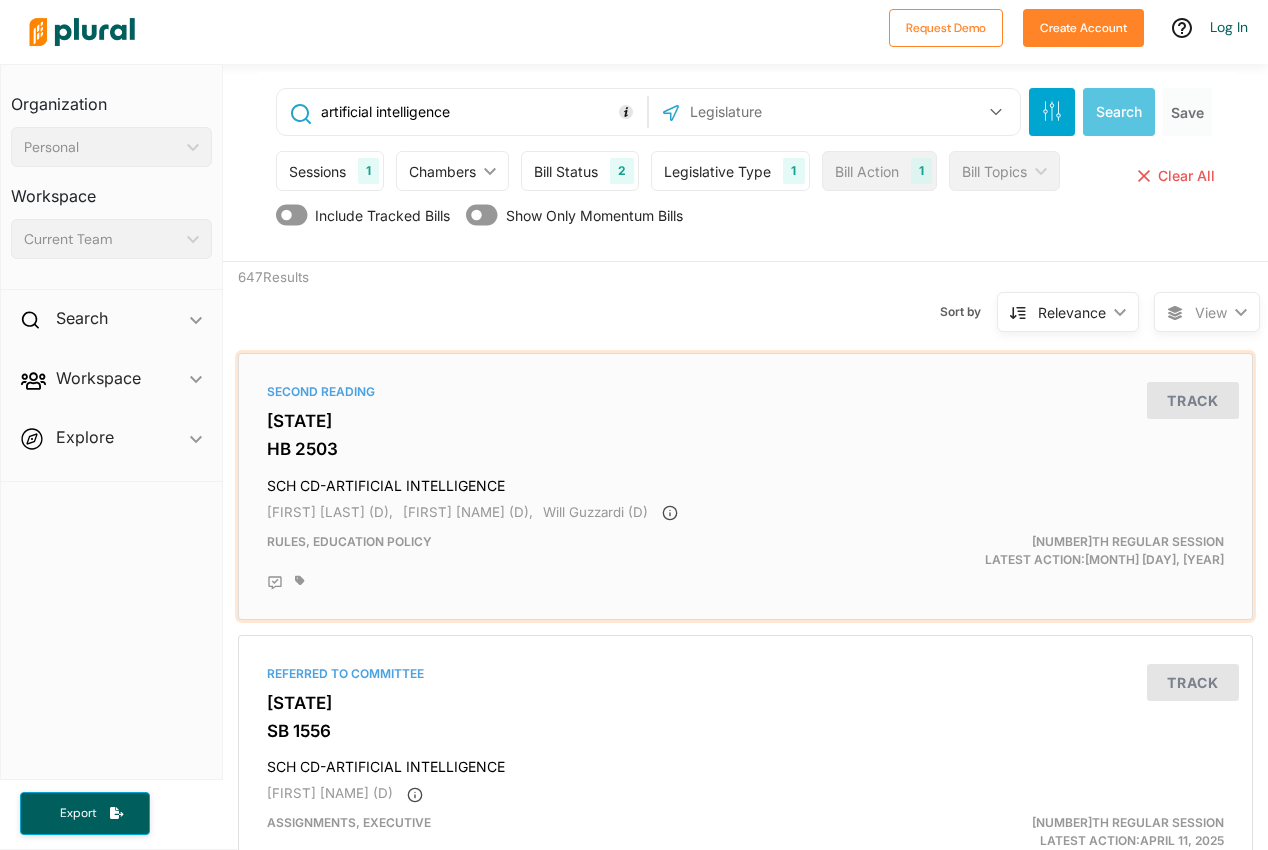 click on "HB 2503" at bounding box center [745, 449] 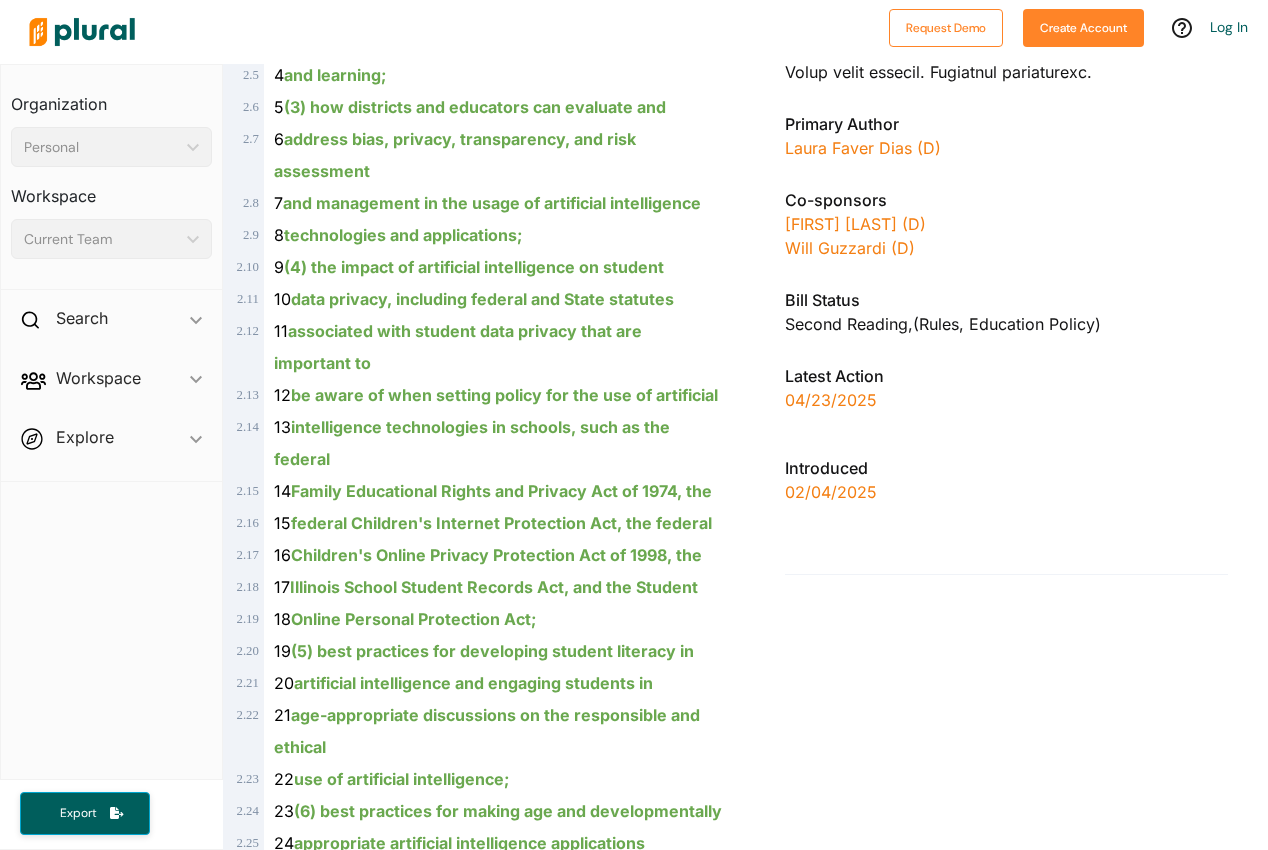 scroll, scrollTop: 1200, scrollLeft: 0, axis: vertical 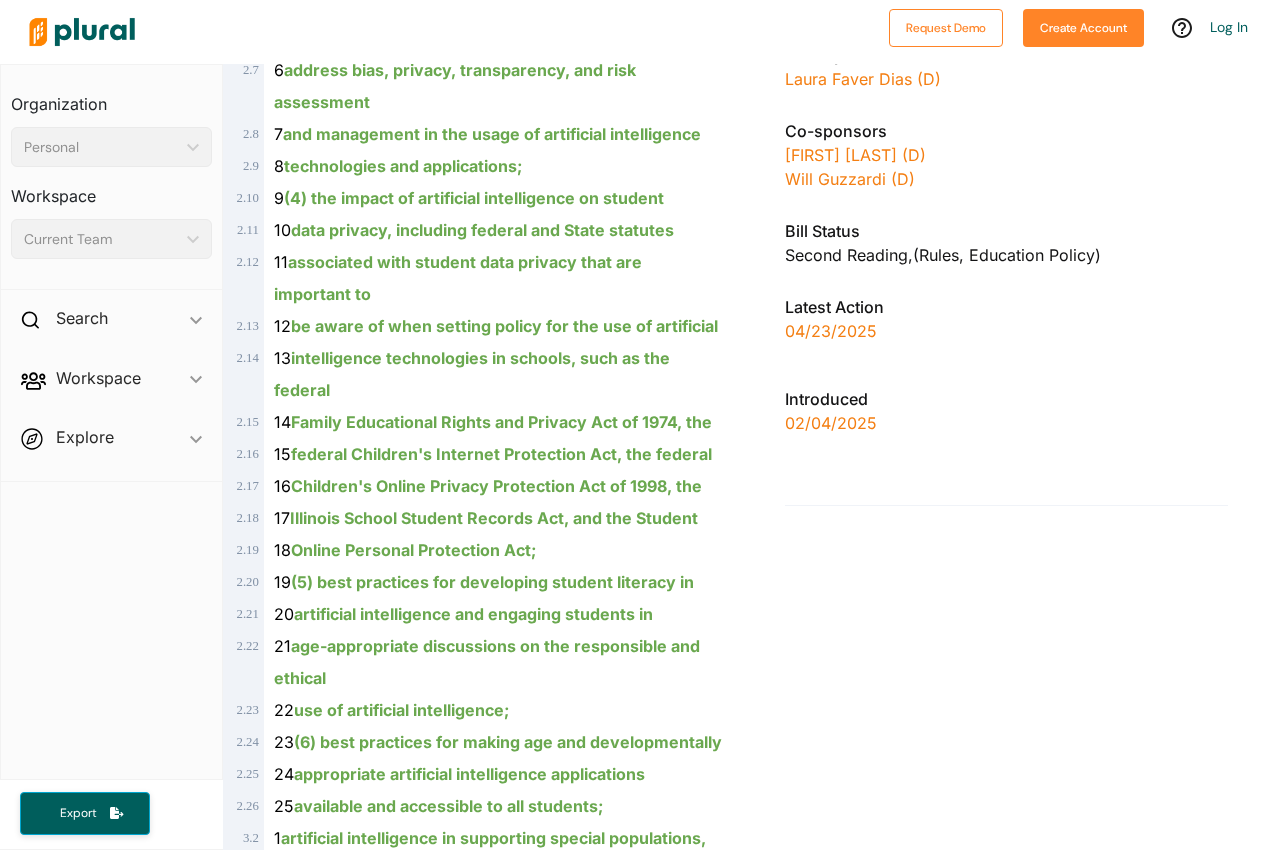 click on "Explore ic_keyboard_arrow_down Overview" at bounding box center (111, 441) 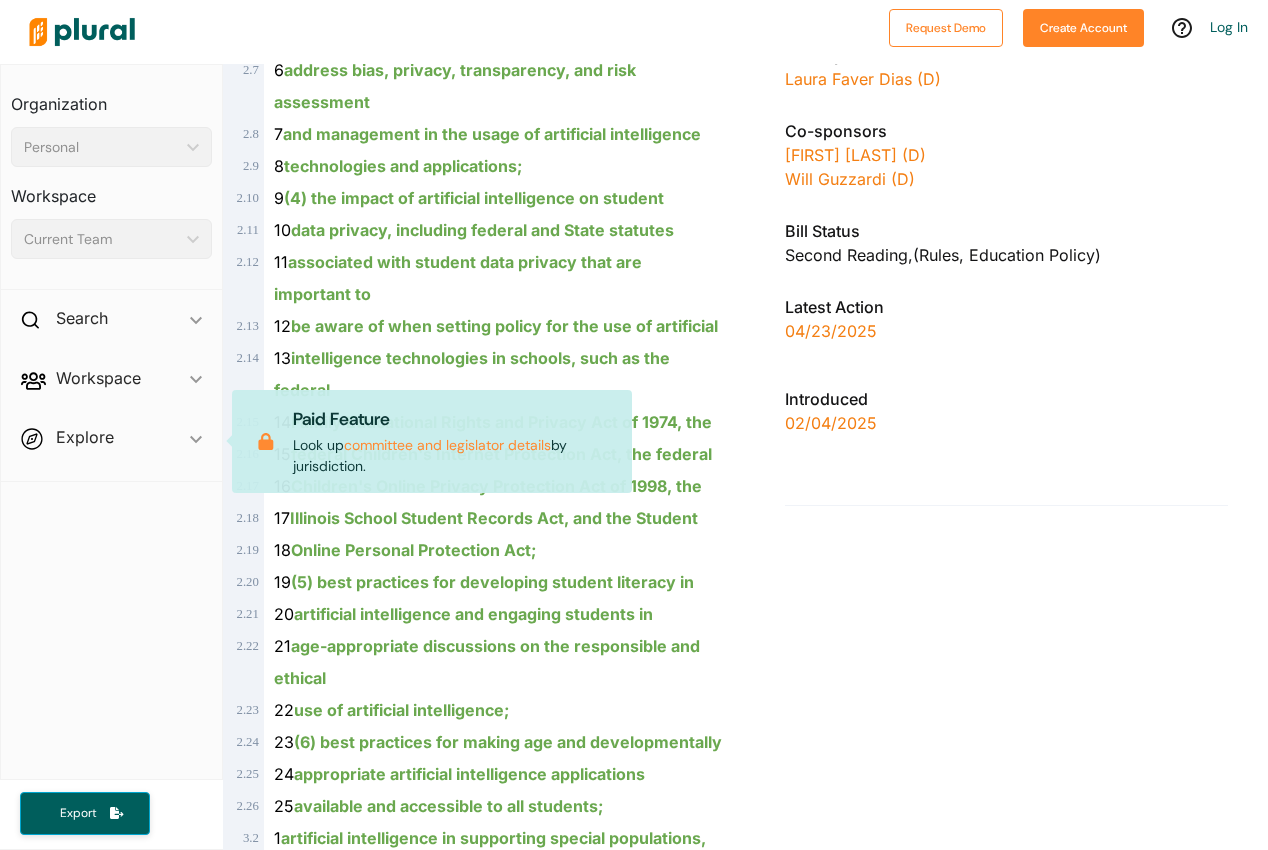click on "Explore ic_keyboard_arrow_down Overview Paid Feature  Look up  committee and legislator details  by jurisdiction." at bounding box center [111, 441] 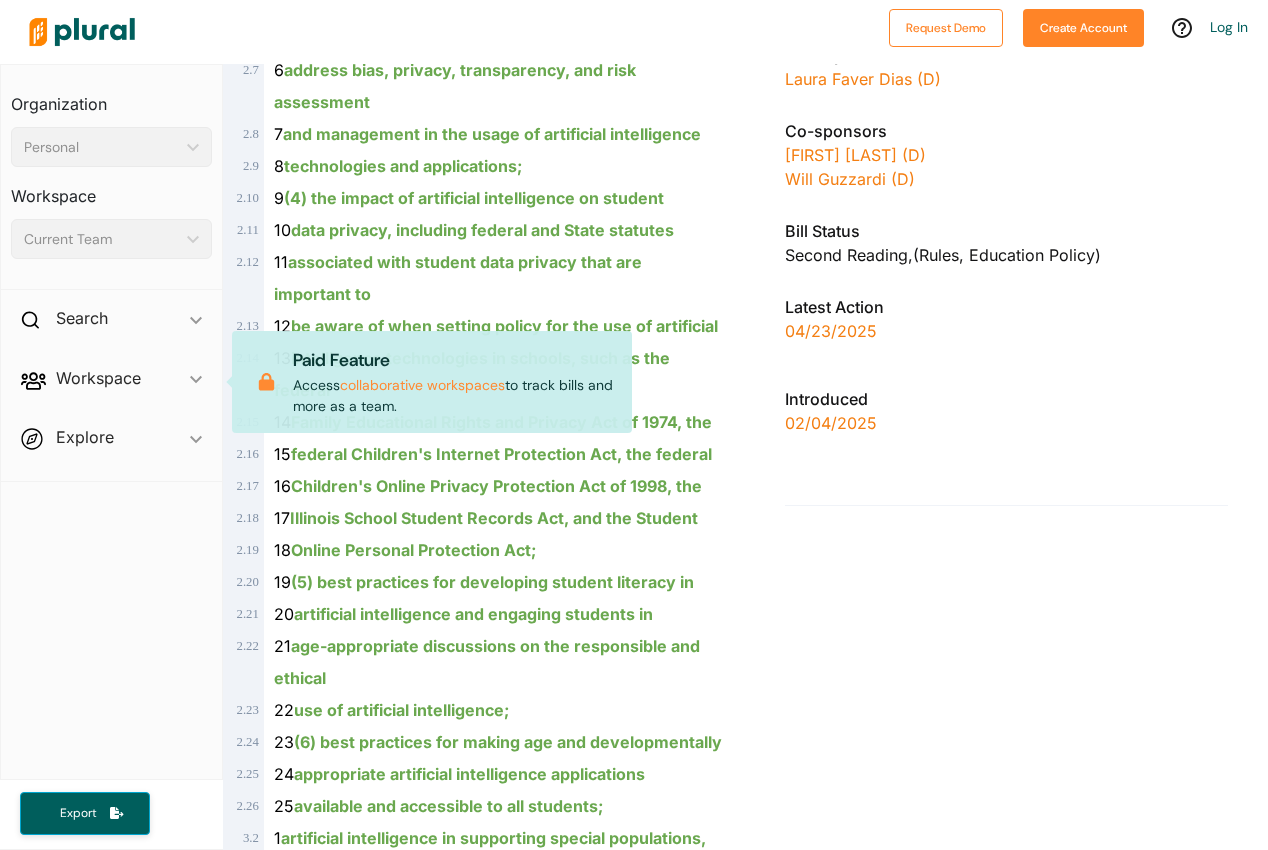 click on "[STATE] - 104TH REGULAR SESSION HB 2503 Bill Details Bill Title SCH CD-ARTIFICIAL INTELLIGENCE Plural AI Summary House Amendment 001 ic_keyboard_arrow_down Introduced House Amendment 001 to House Amendment 001 ic_keyboard_arrow_down Introduced House Amendment 001 Generate Bill Summary Primary Author [FIRST] [LAST] (D) Co-sponsors [FIRST] [LAST] (D) [FIRST] [LAST] (D) Bill Status Second Reading , ( Rules Education Policy ) Latest Action 04/23/2025 Introduced 02/04/2025" at bounding box center [1006, -275] 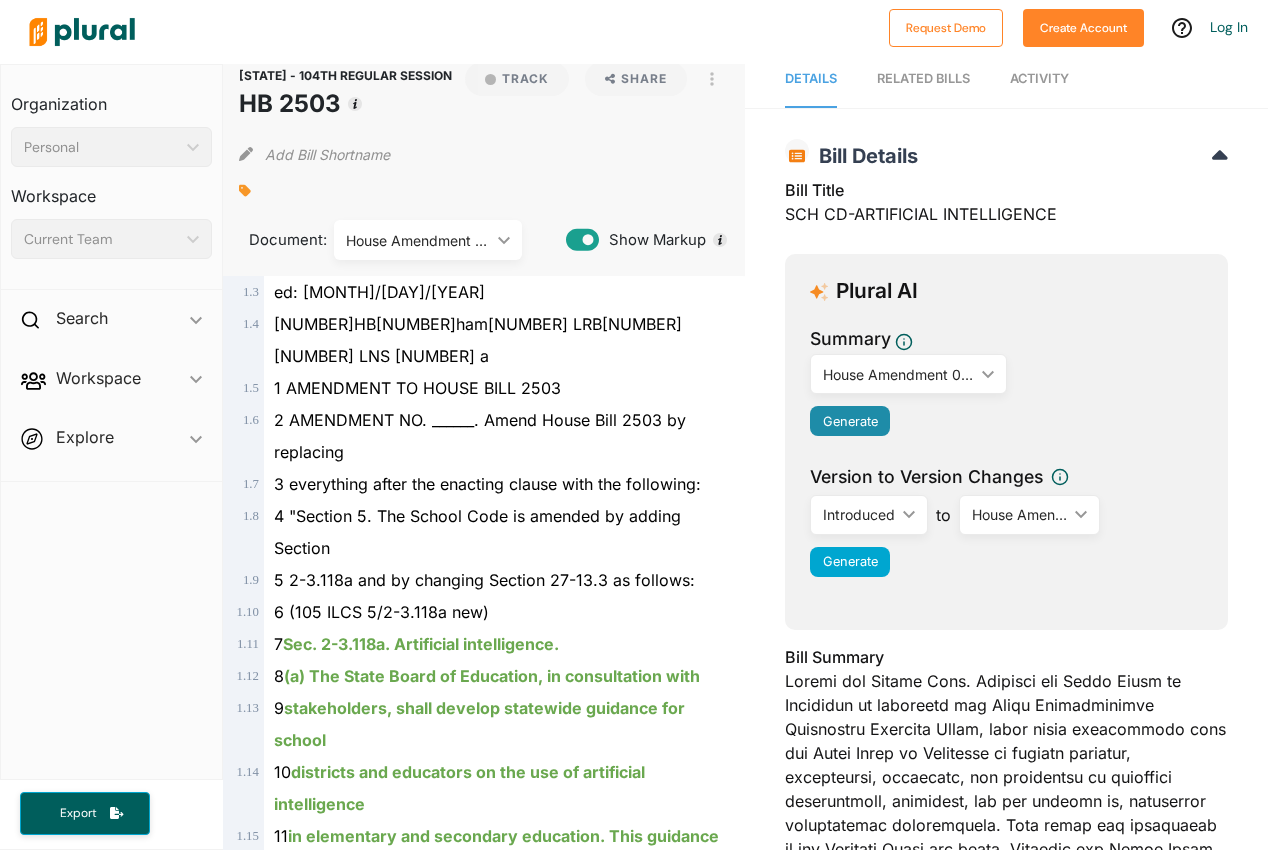 scroll, scrollTop: 0, scrollLeft: 0, axis: both 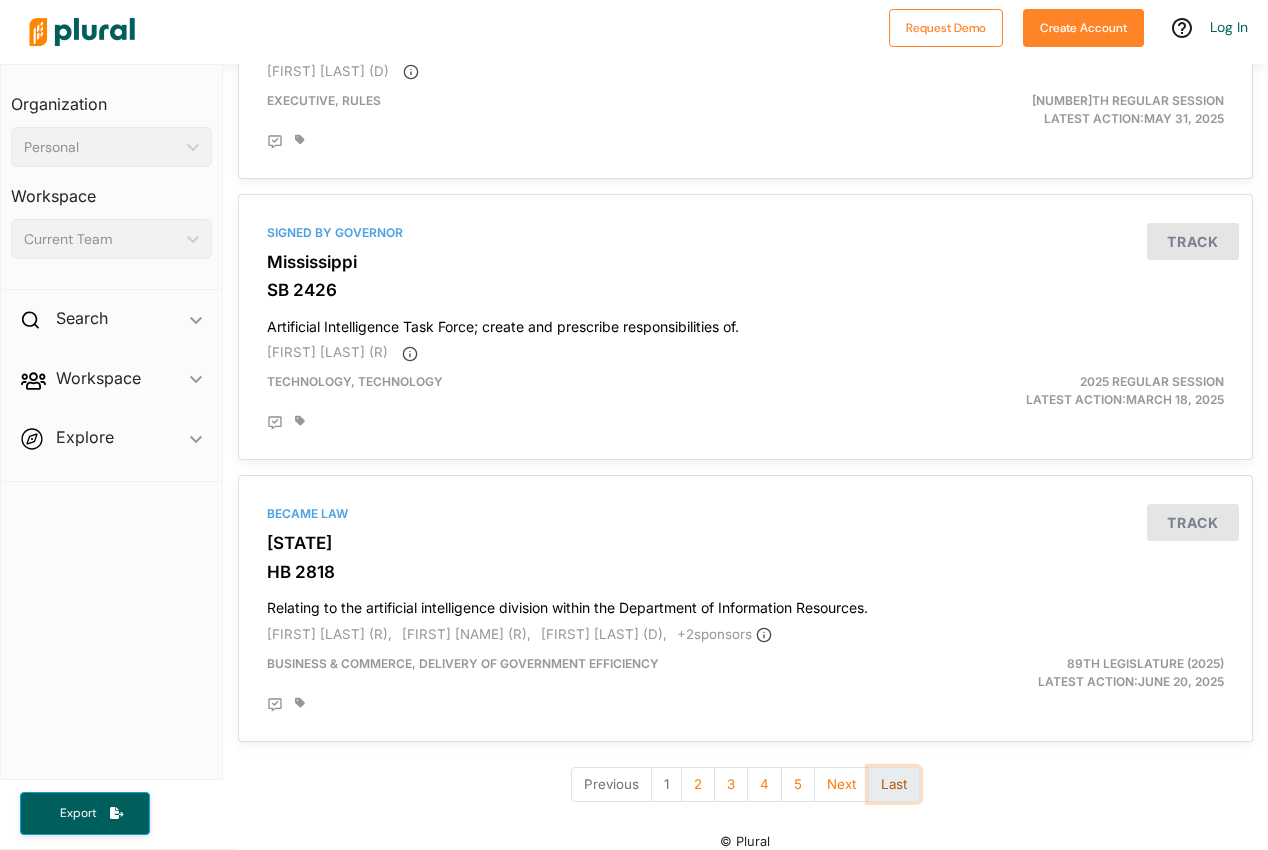 click on "Last" at bounding box center (894, 784) 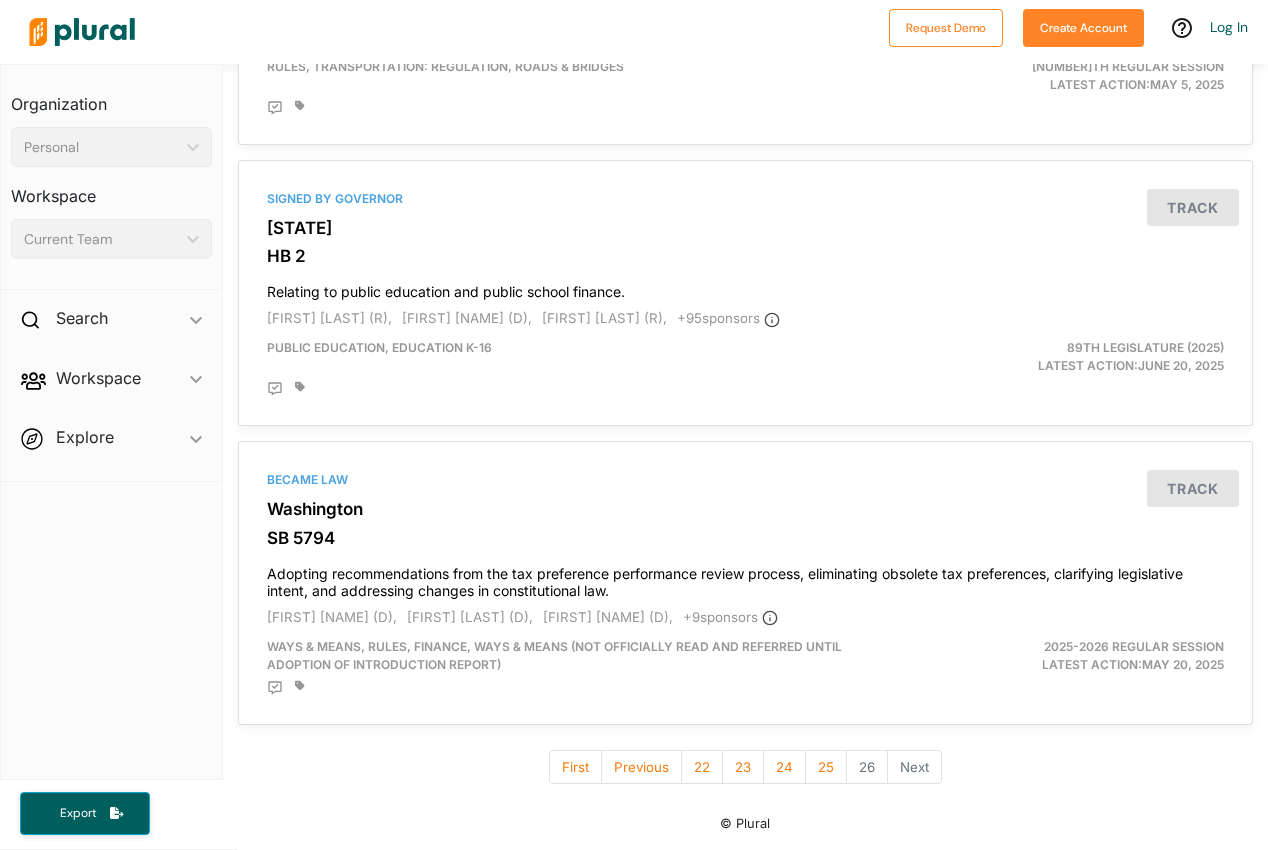 scroll, scrollTop: 5766, scrollLeft: 0, axis: vertical 